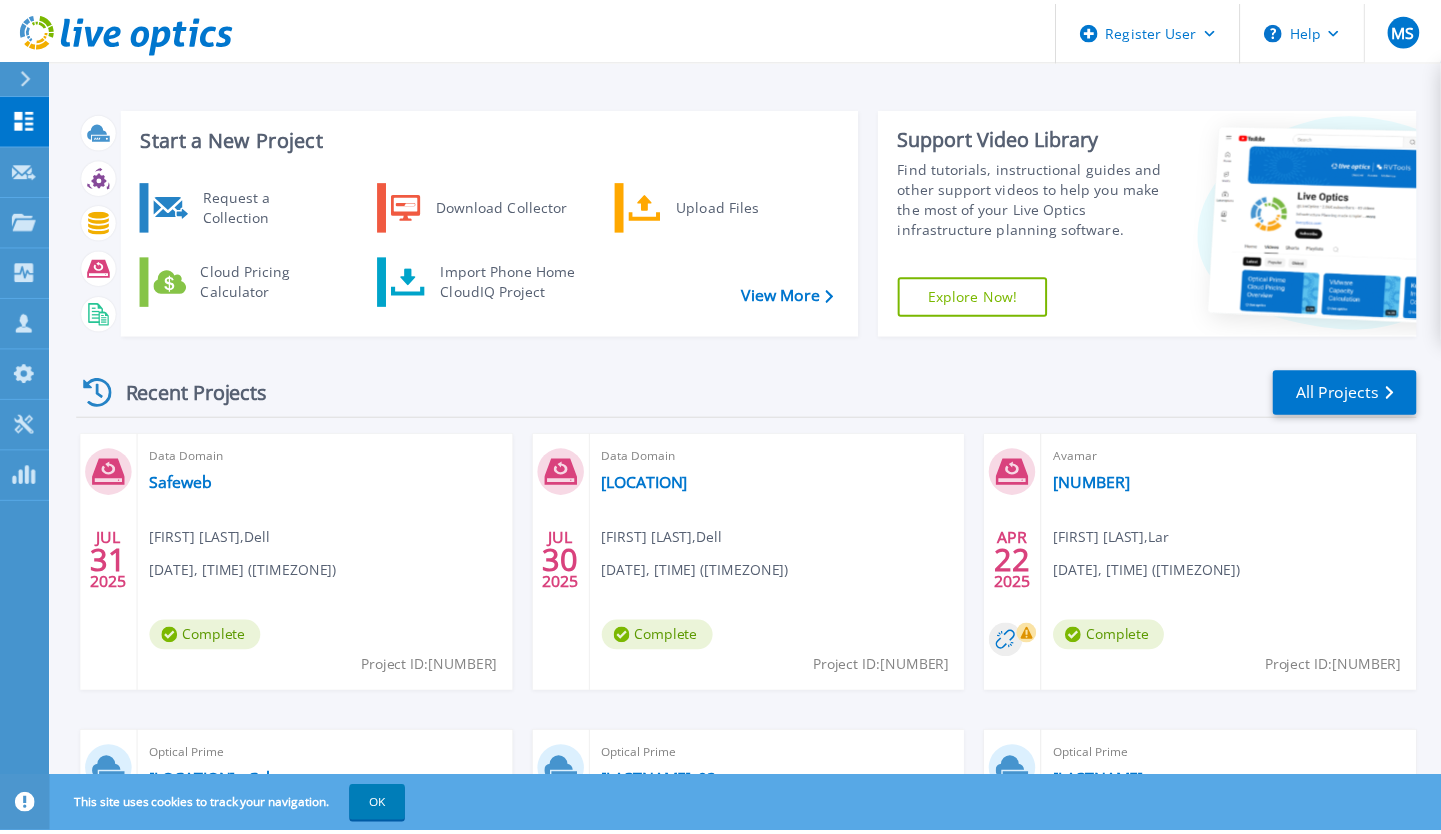 scroll, scrollTop: 0, scrollLeft: 0, axis: both 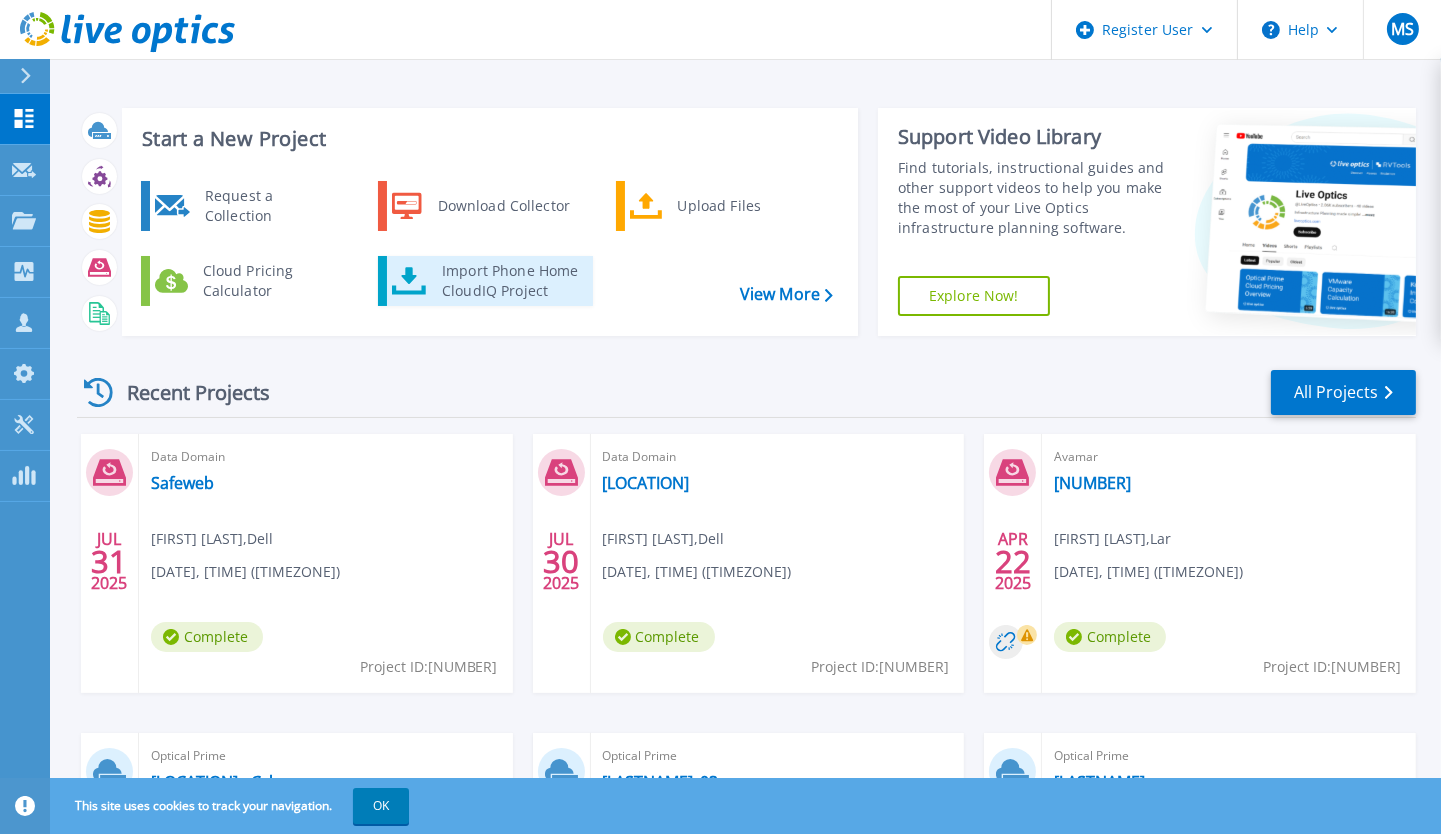 click on "Import Phone Home CloudIQ Project" at bounding box center (485, 281) 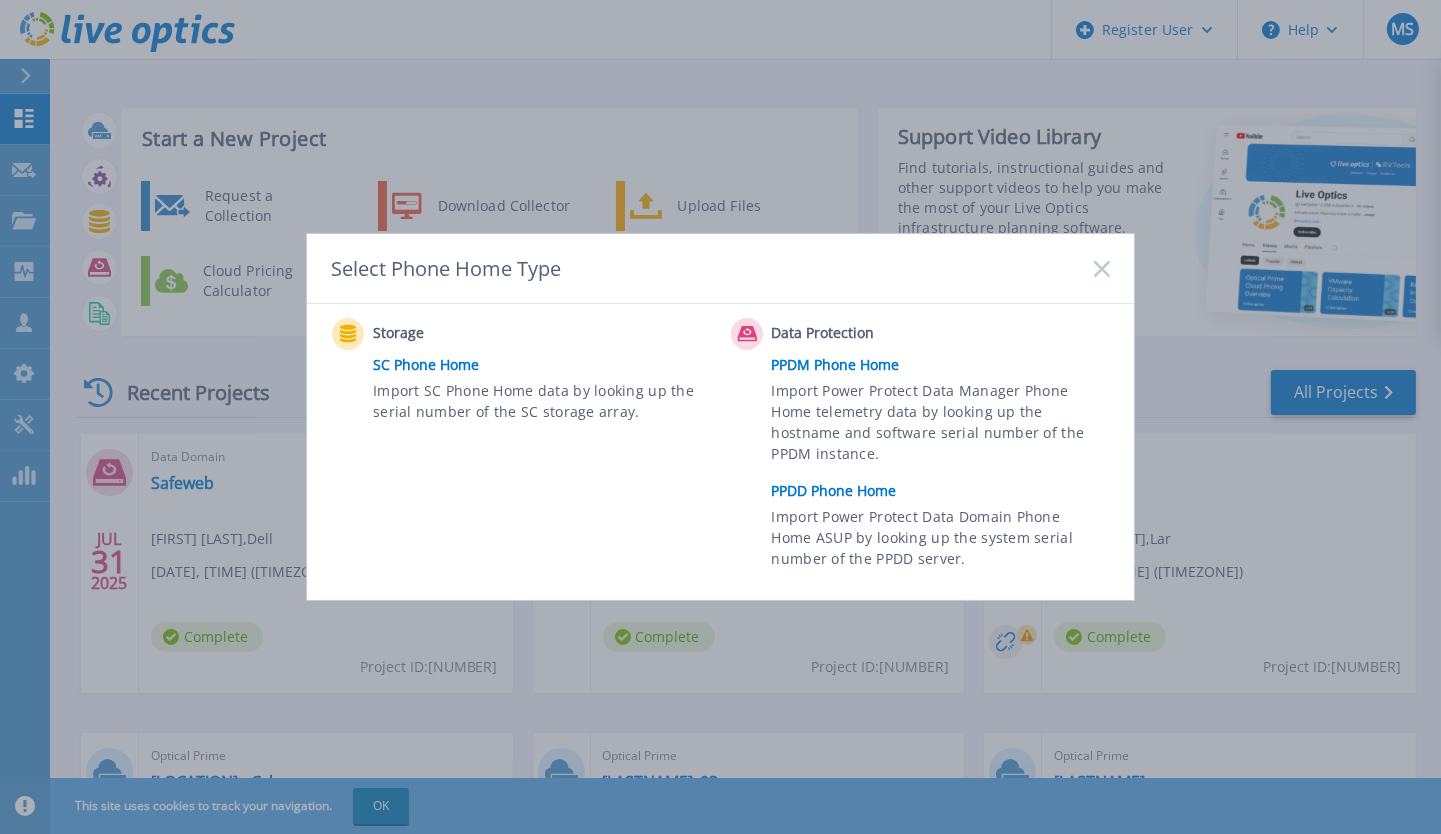 click on "PPDD Phone Home" at bounding box center [946, 491] 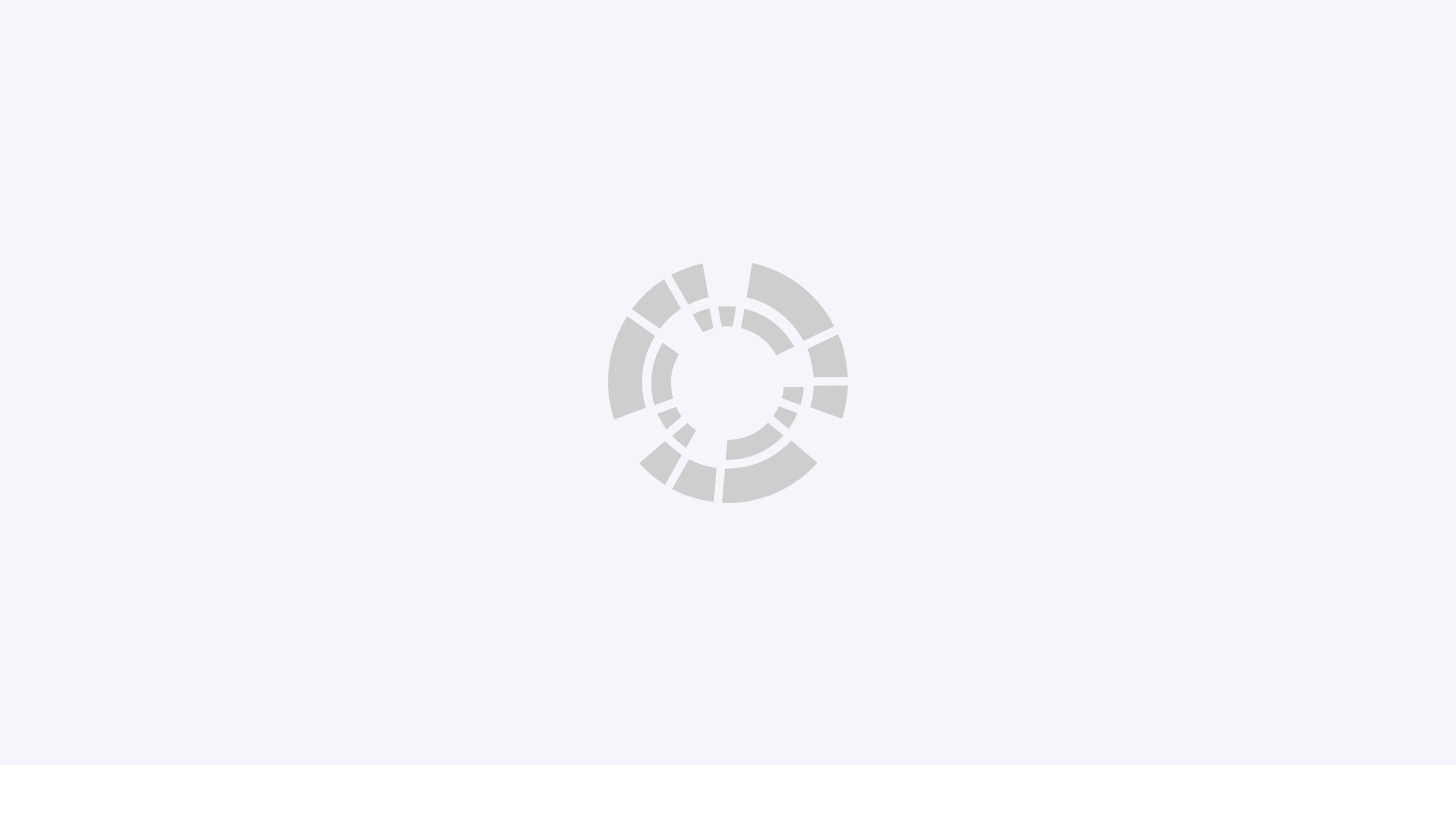 scroll, scrollTop: 0, scrollLeft: 0, axis: both 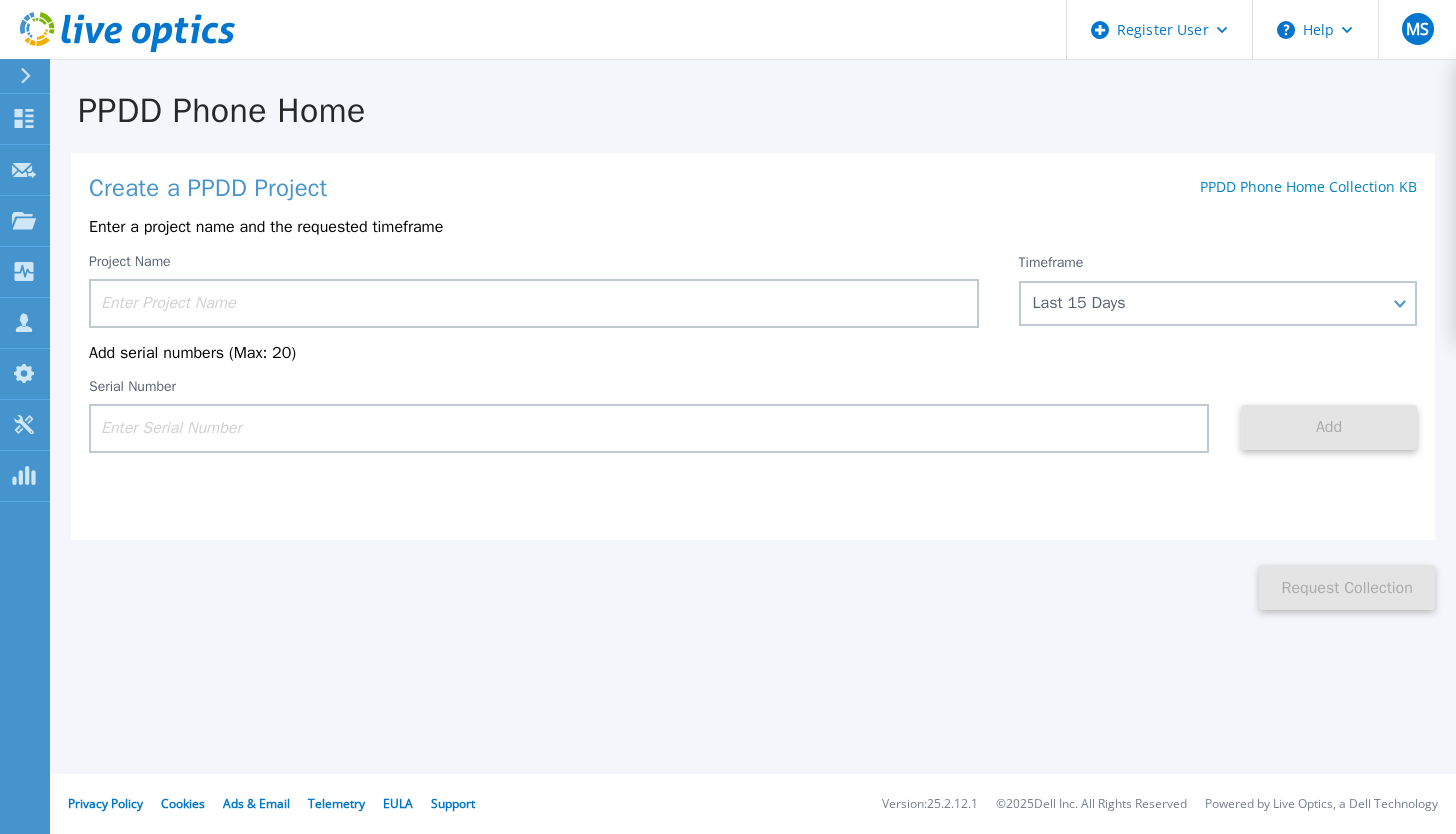 click at bounding box center (534, 303) 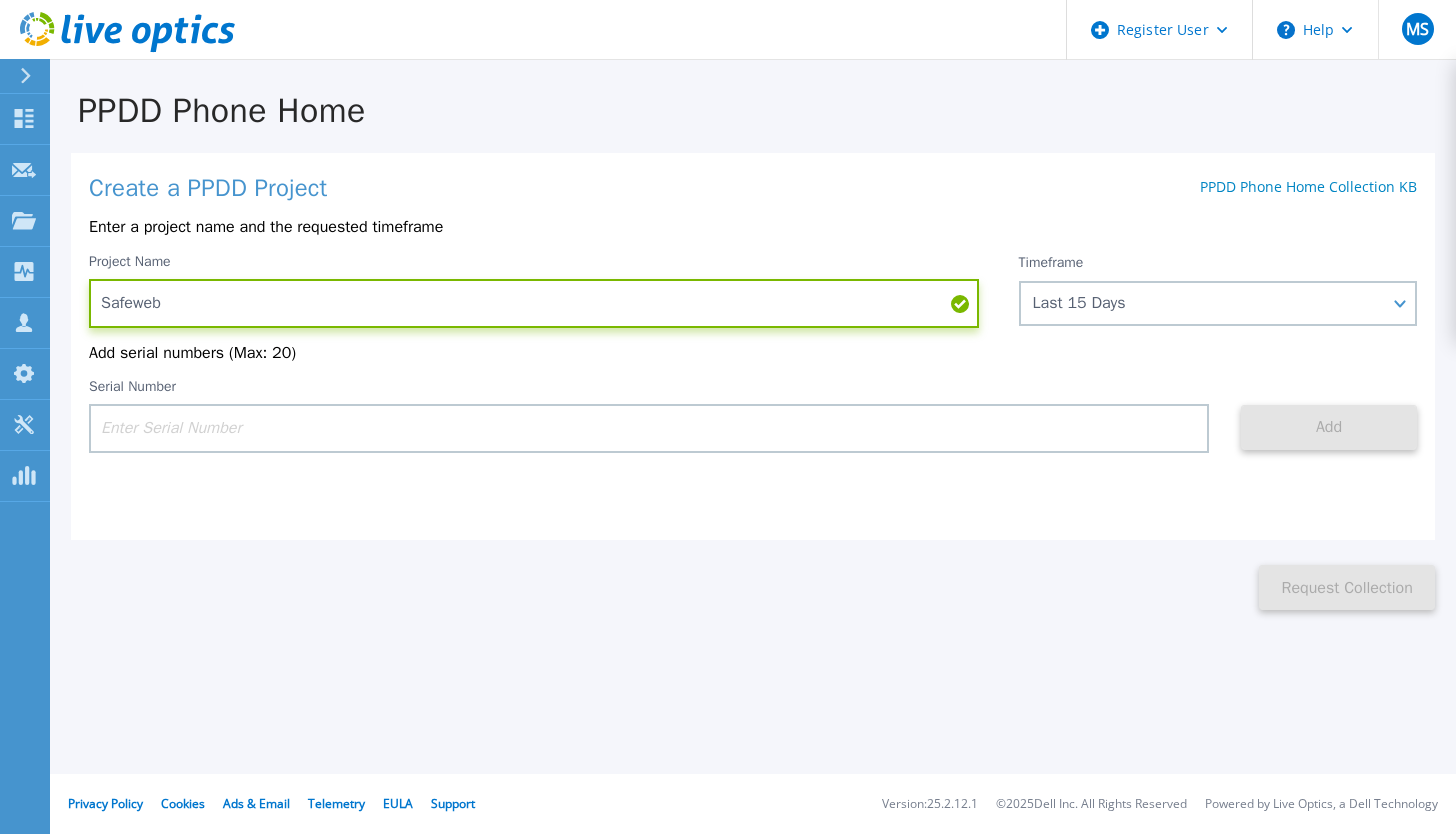 type on "Safeweb" 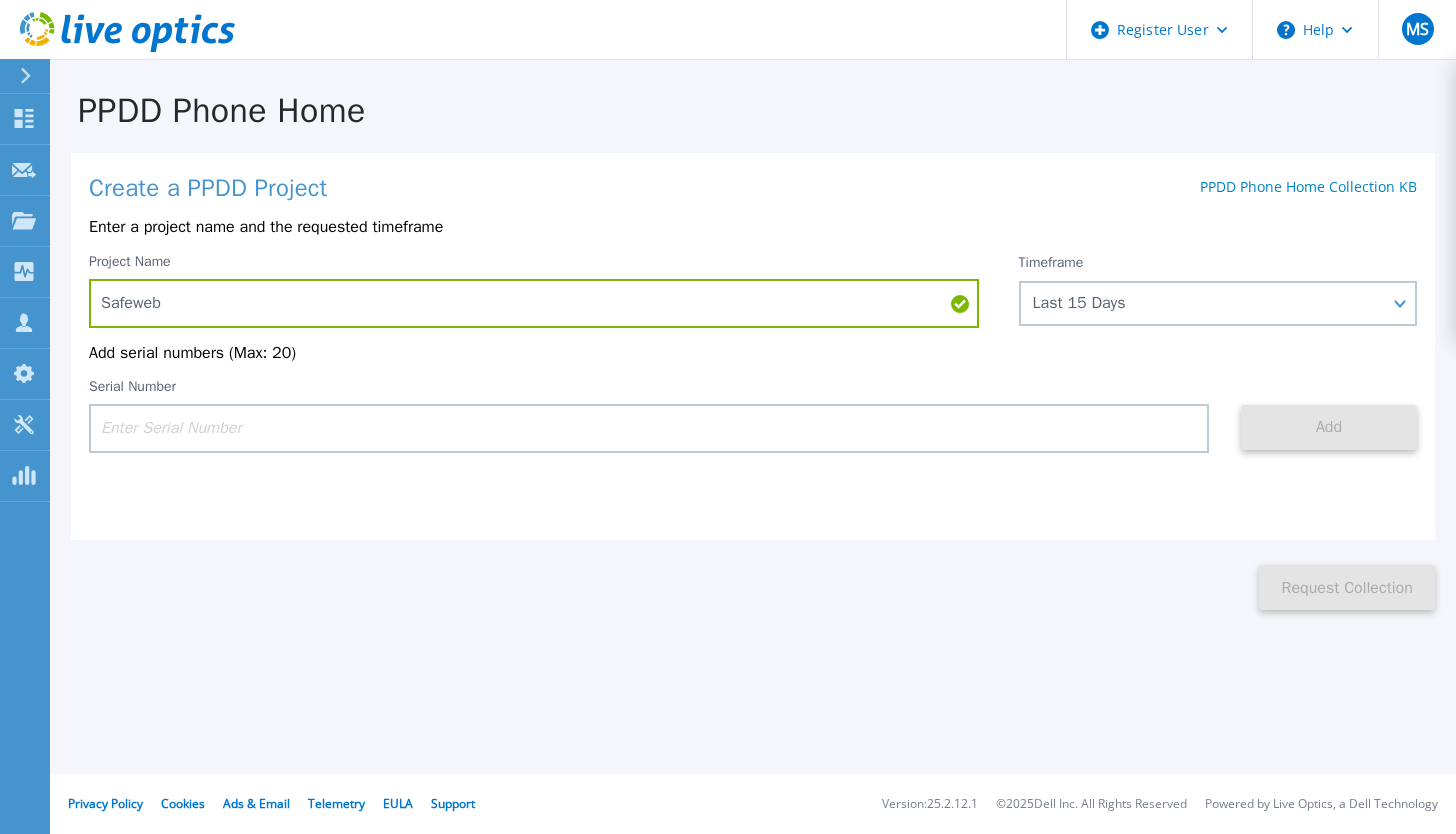 click at bounding box center (649, 428) 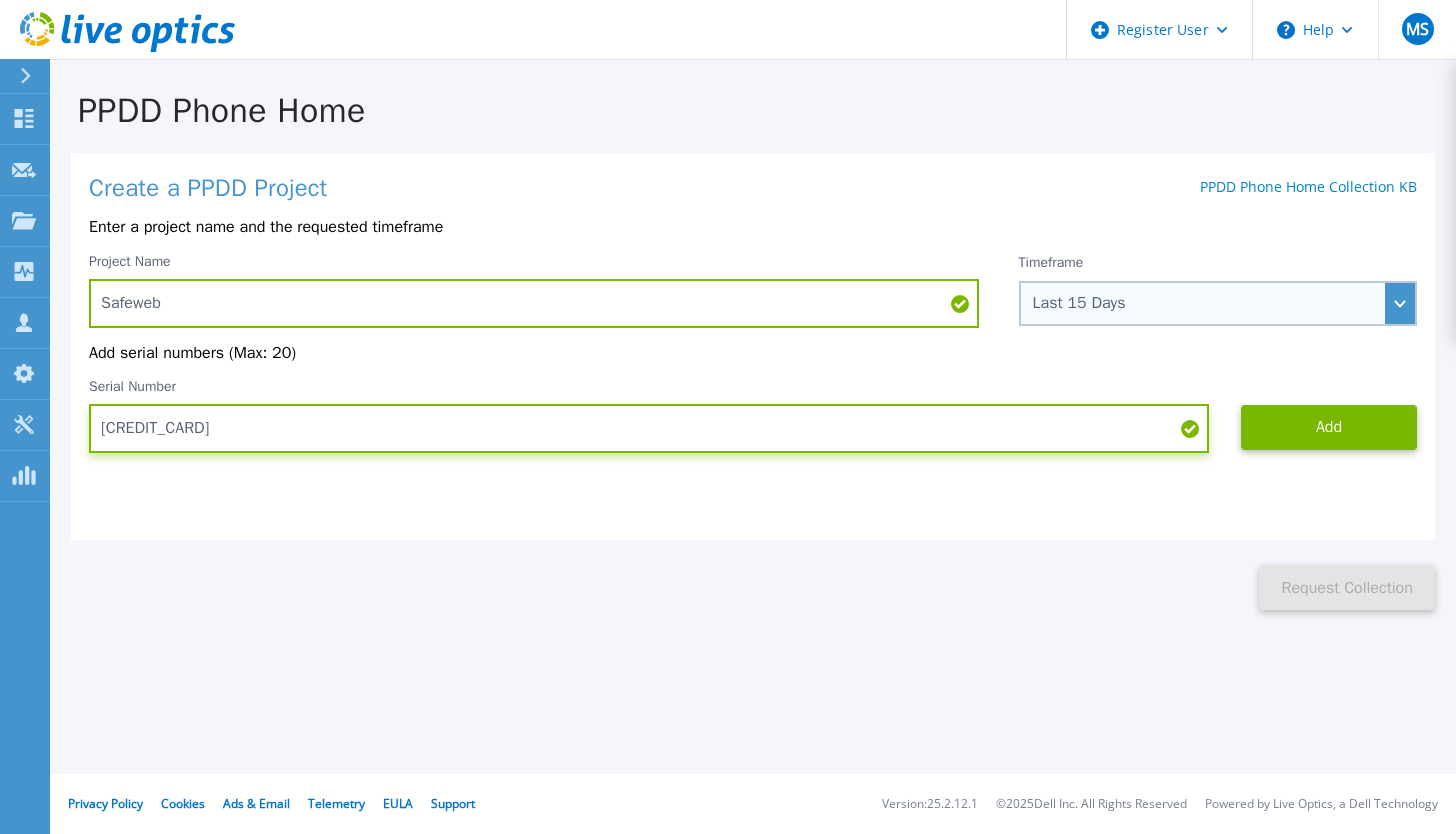 type on "FC500221500015" 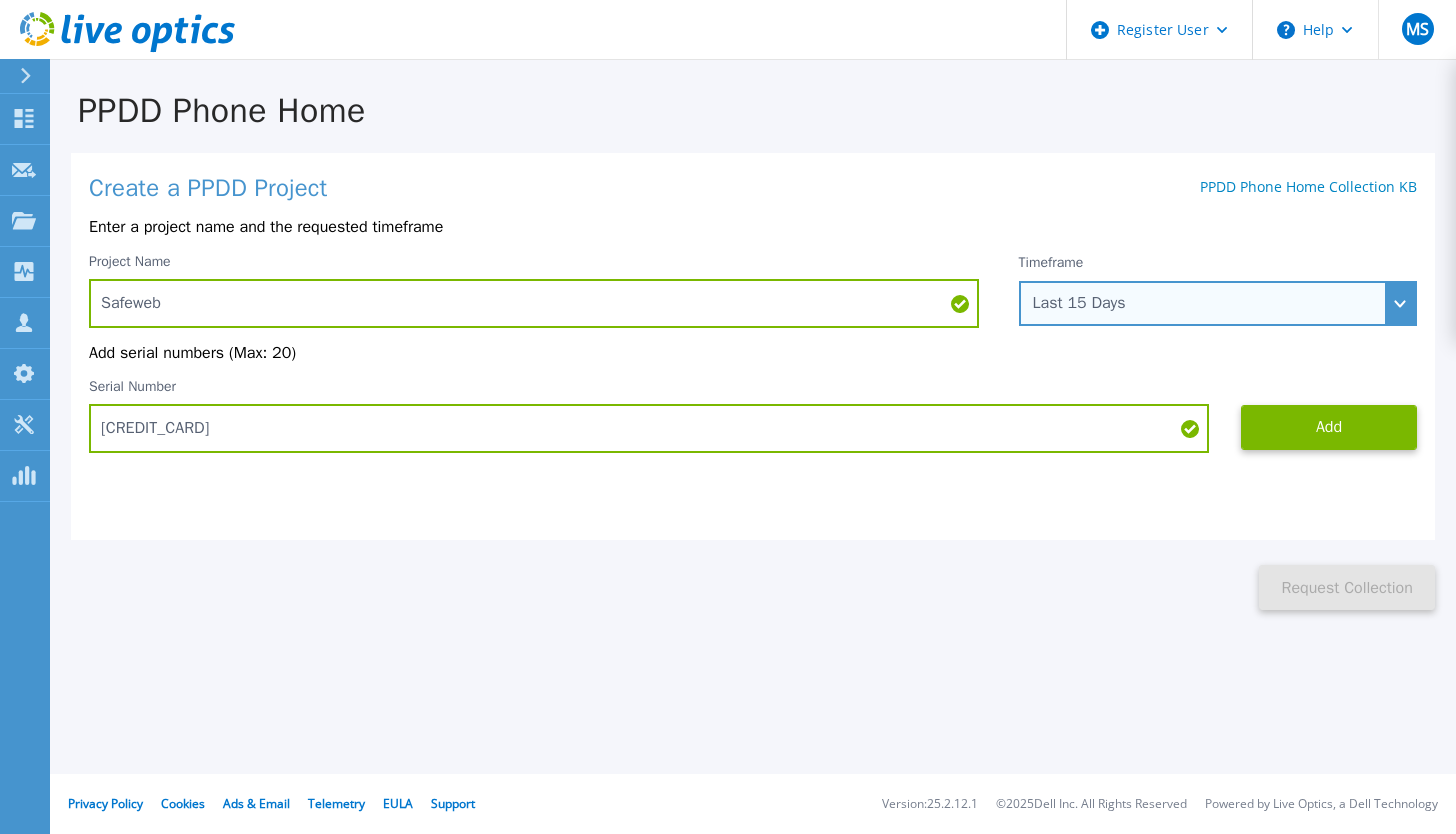 click on "Last 15 Days" at bounding box center [1218, 303] 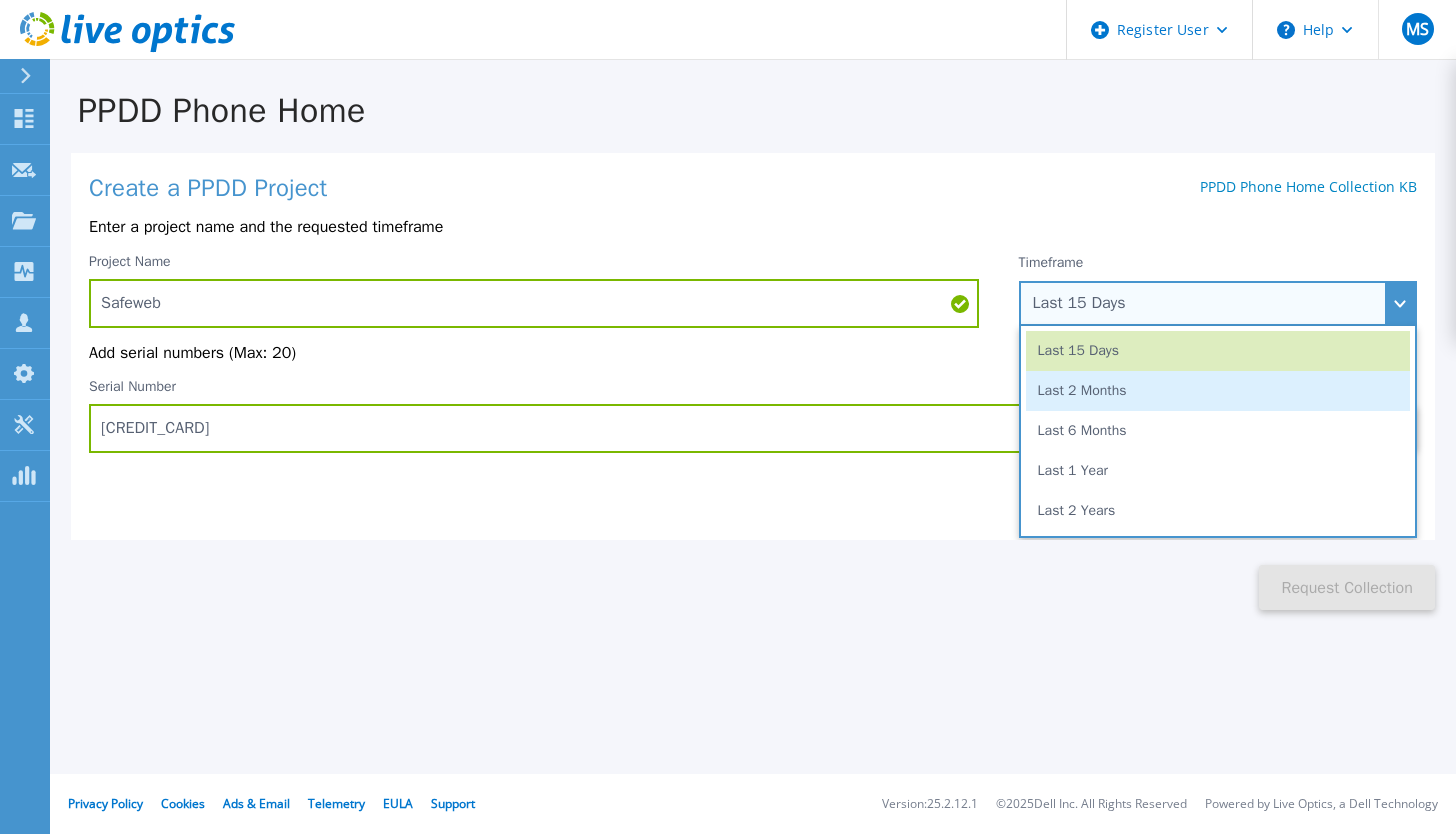 click on "Last 2 Months" at bounding box center (1218, 391) 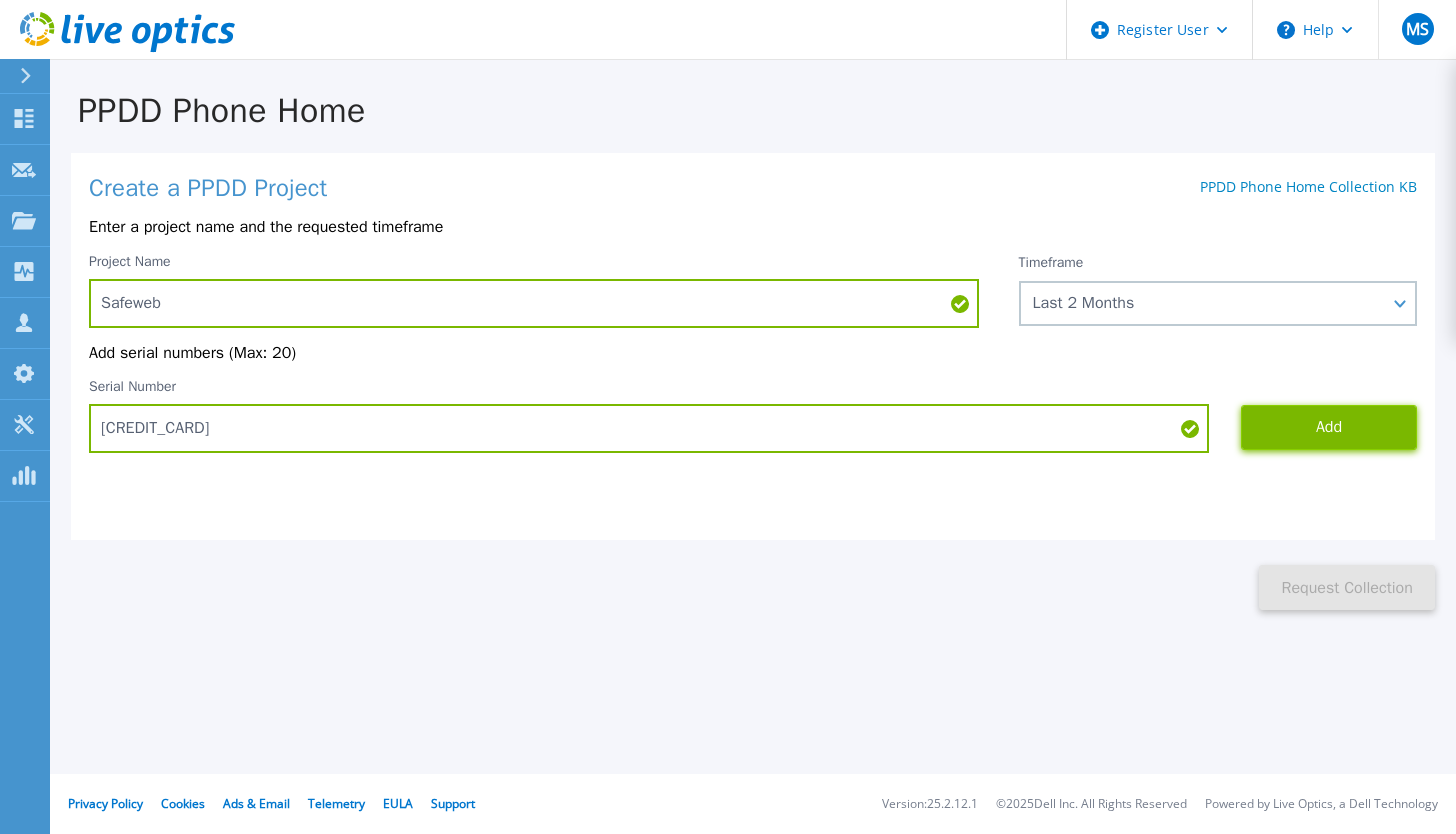 click on "Add" at bounding box center [1329, 427] 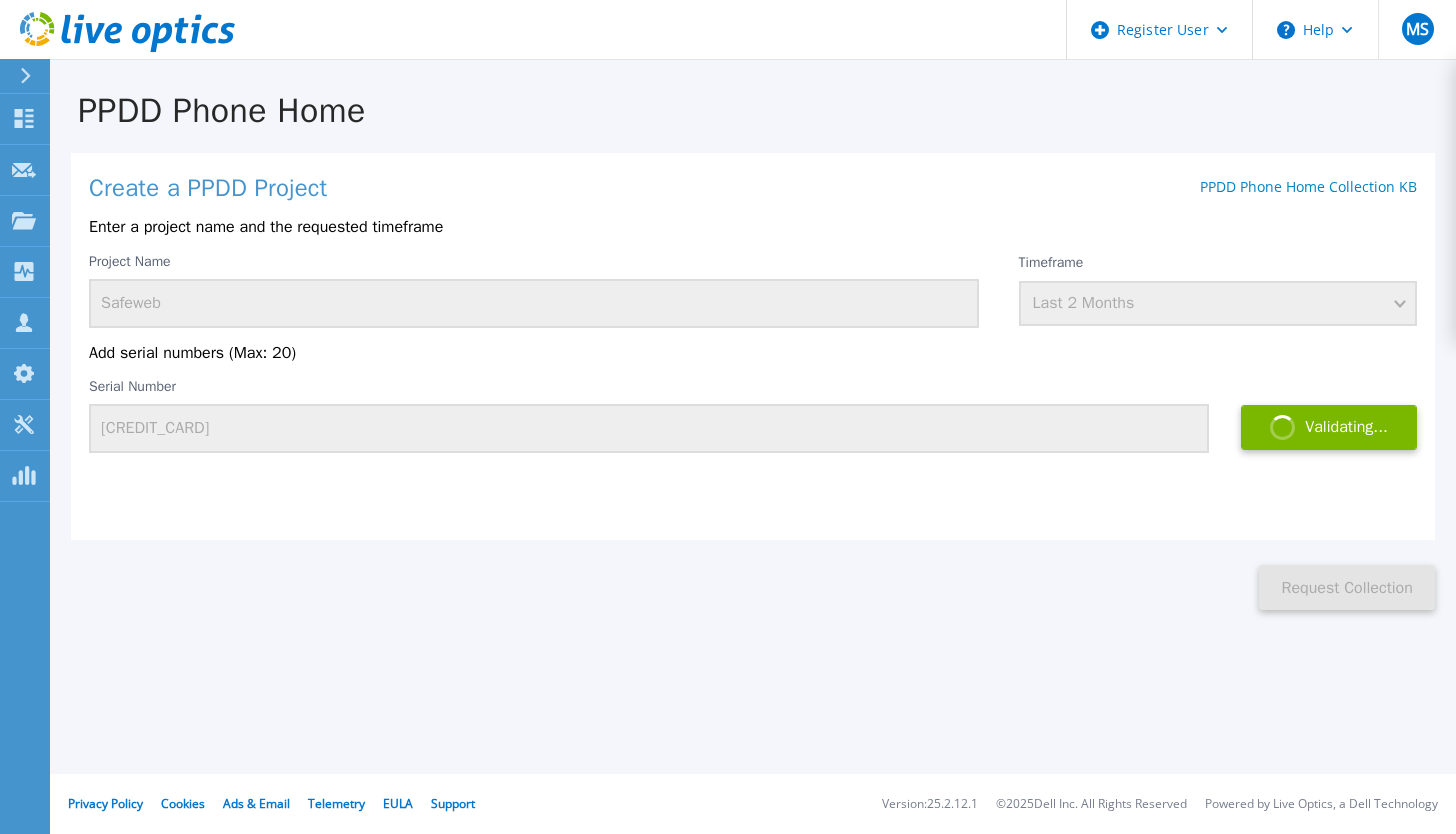 type 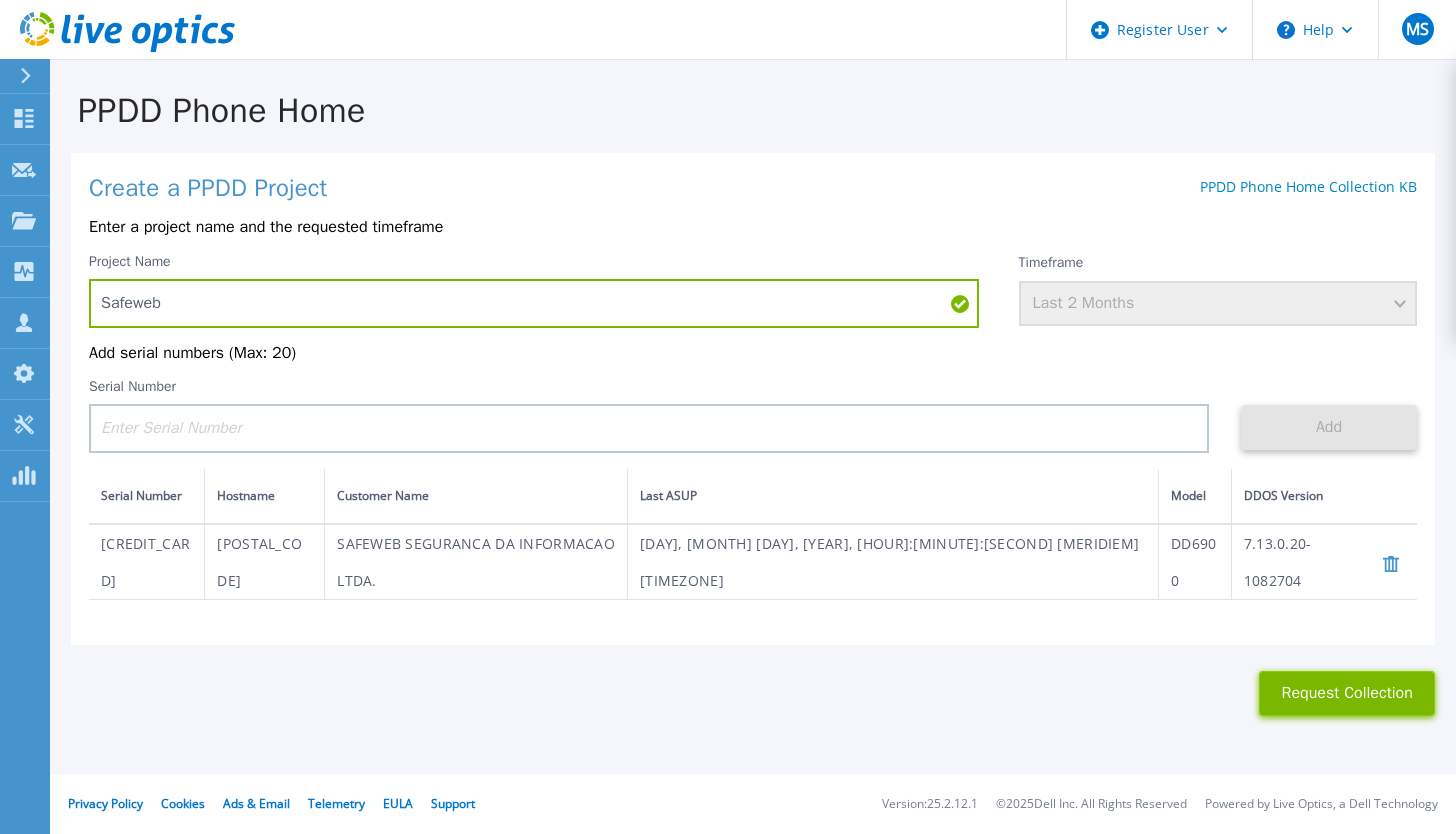 click on "Request Collection" at bounding box center [1347, 693] 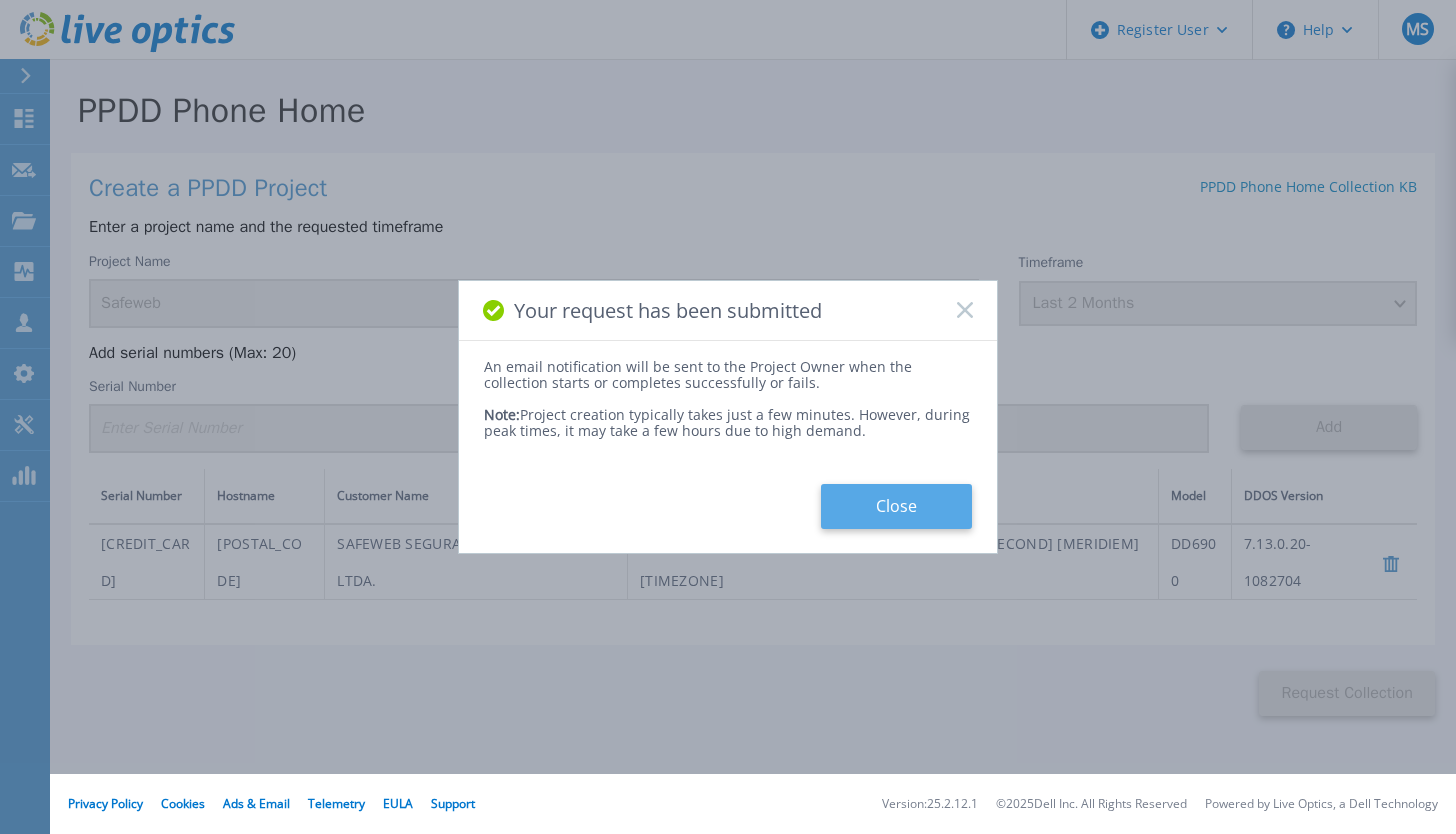 click on "Close" at bounding box center (896, 506) 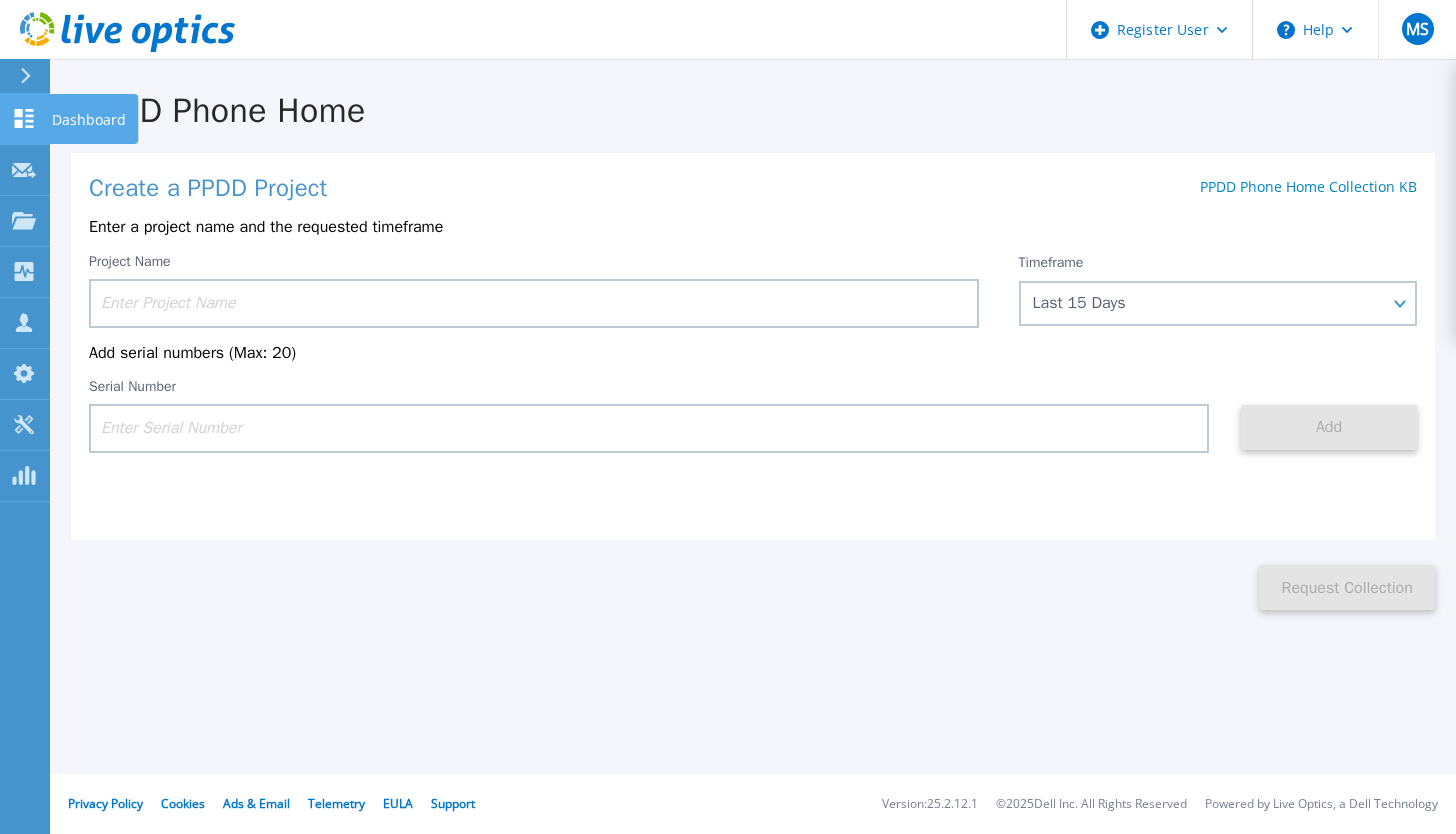 click 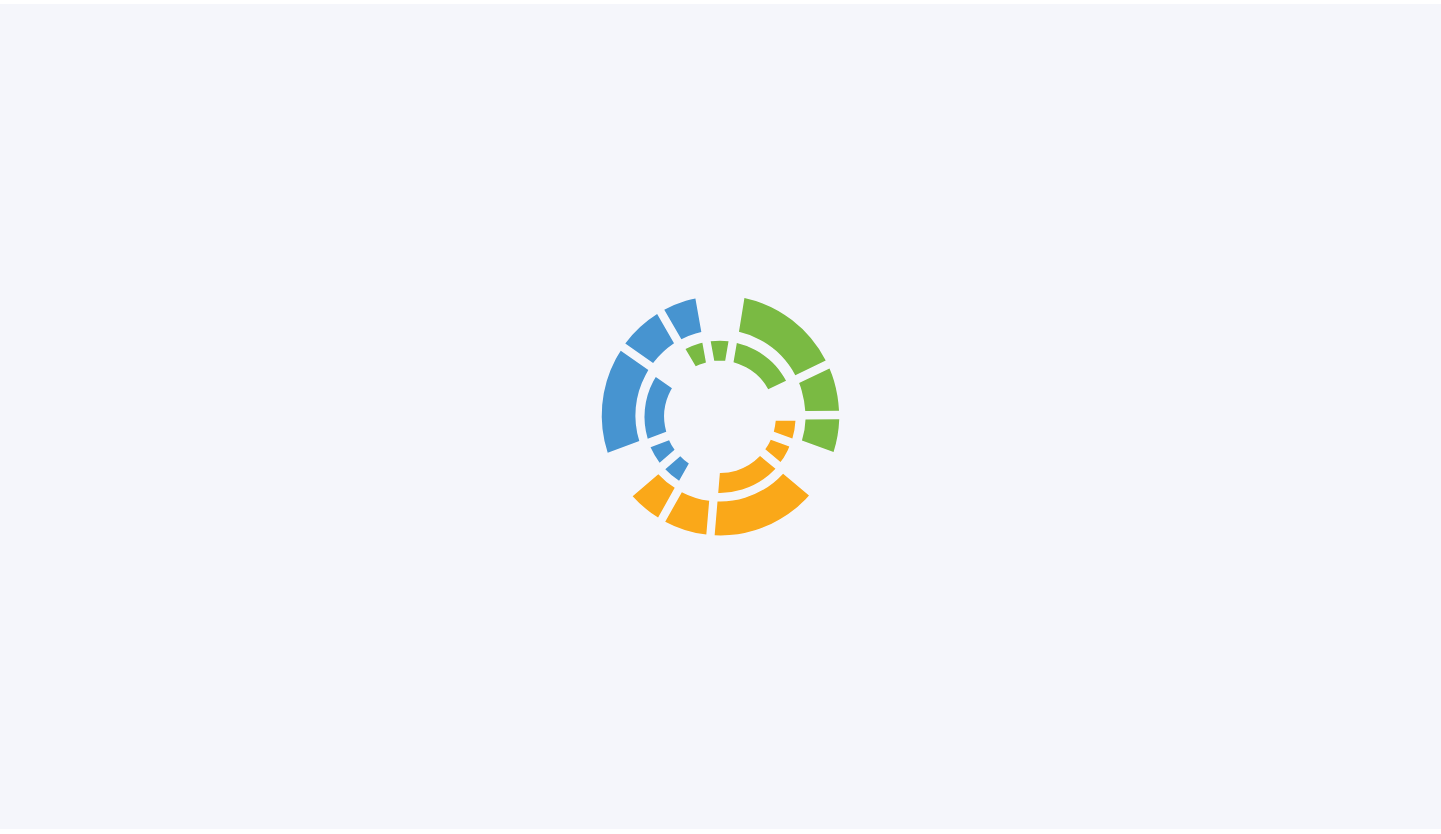 scroll, scrollTop: 0, scrollLeft: 0, axis: both 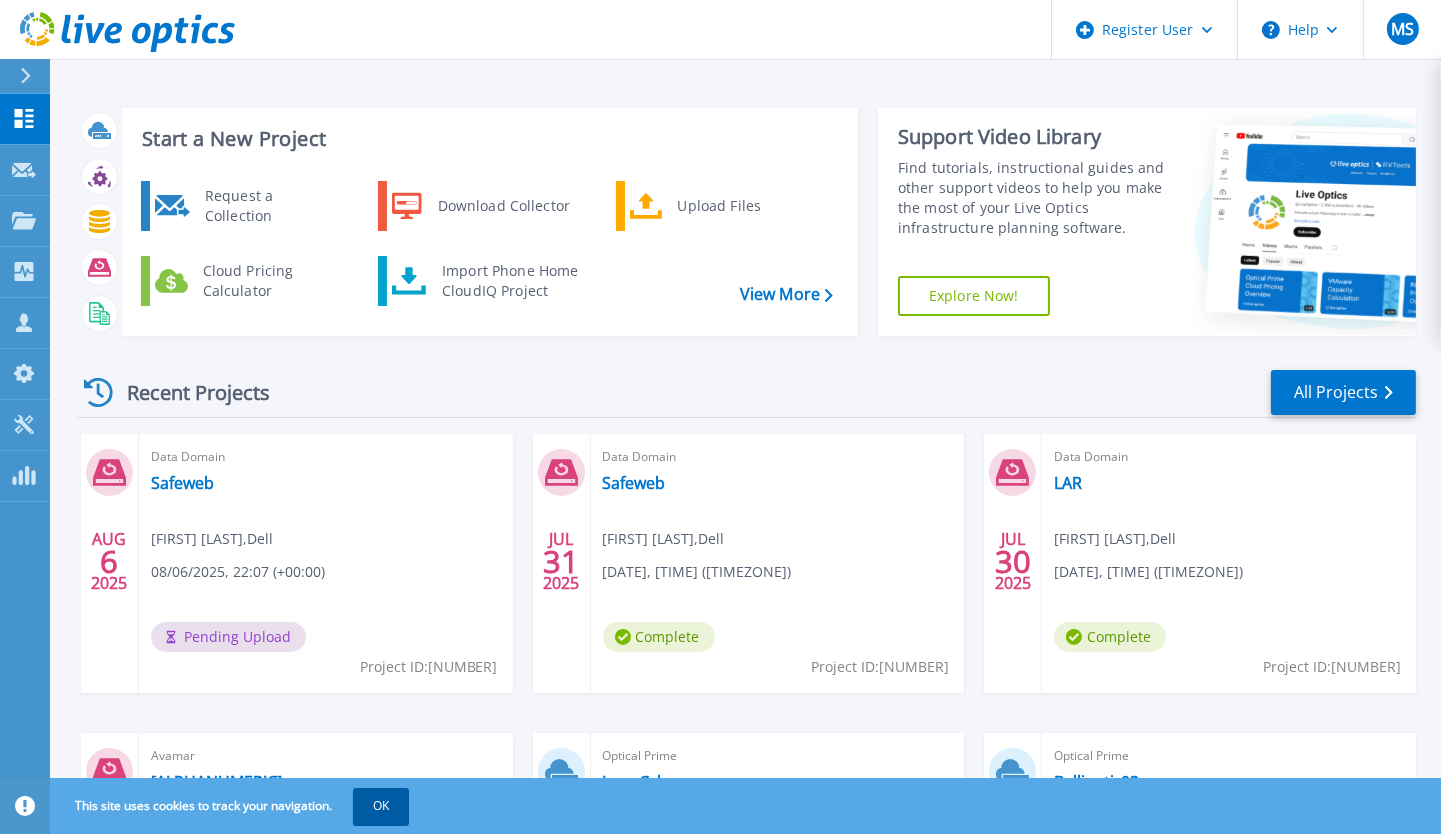click on "OK" at bounding box center [381, 806] 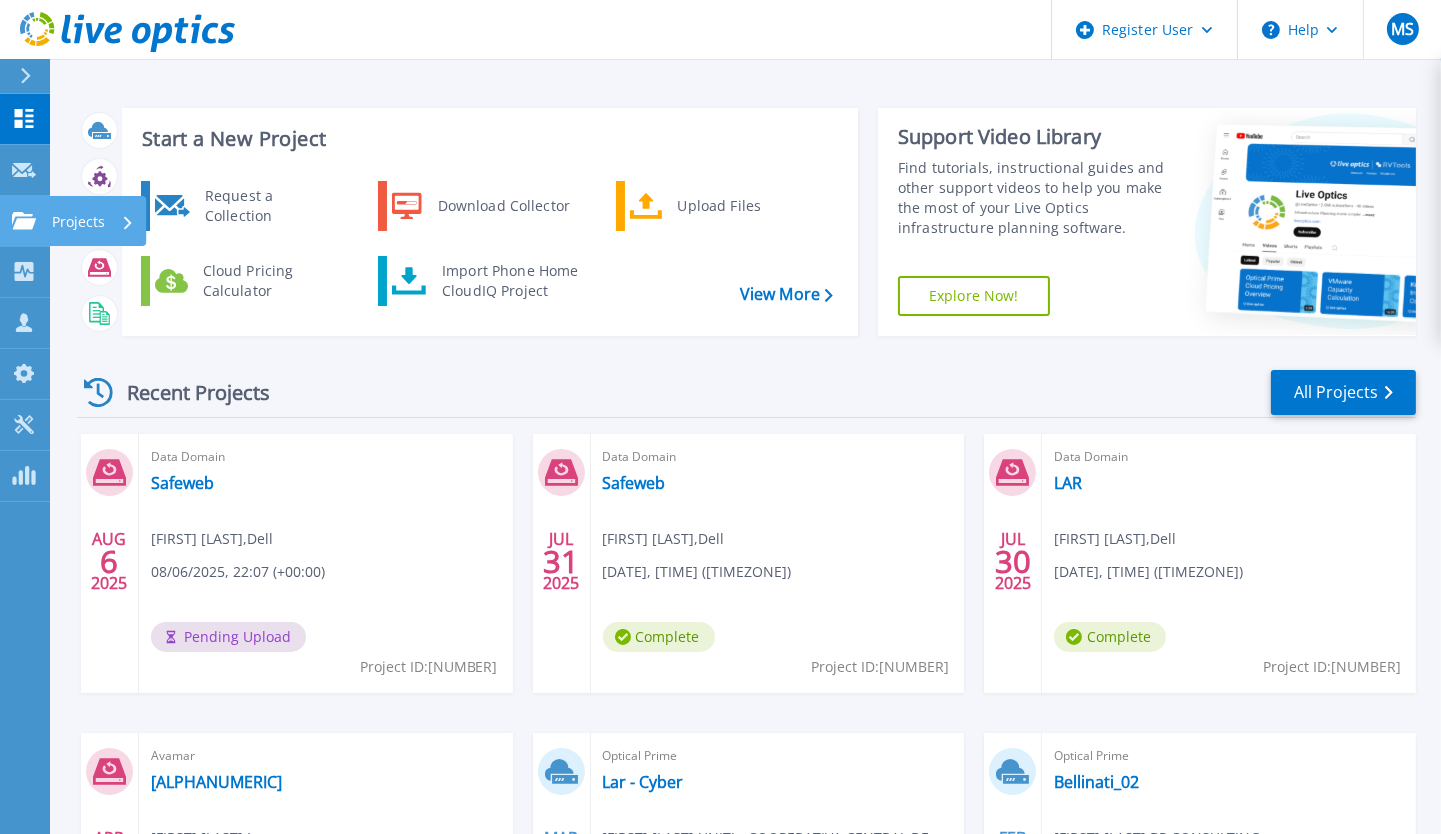 click 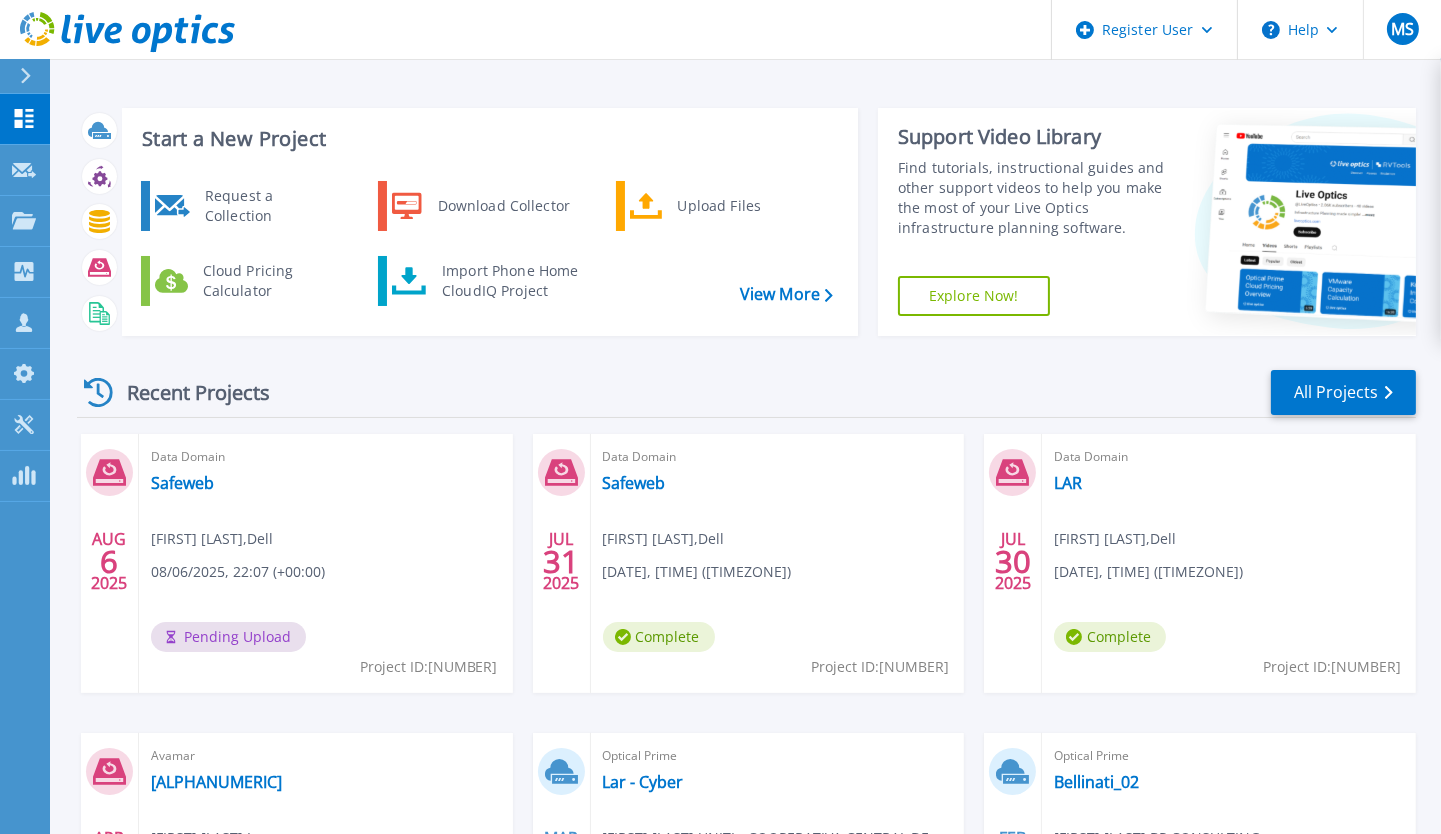 click on "Recent Projects All Projects" at bounding box center (746, 393) 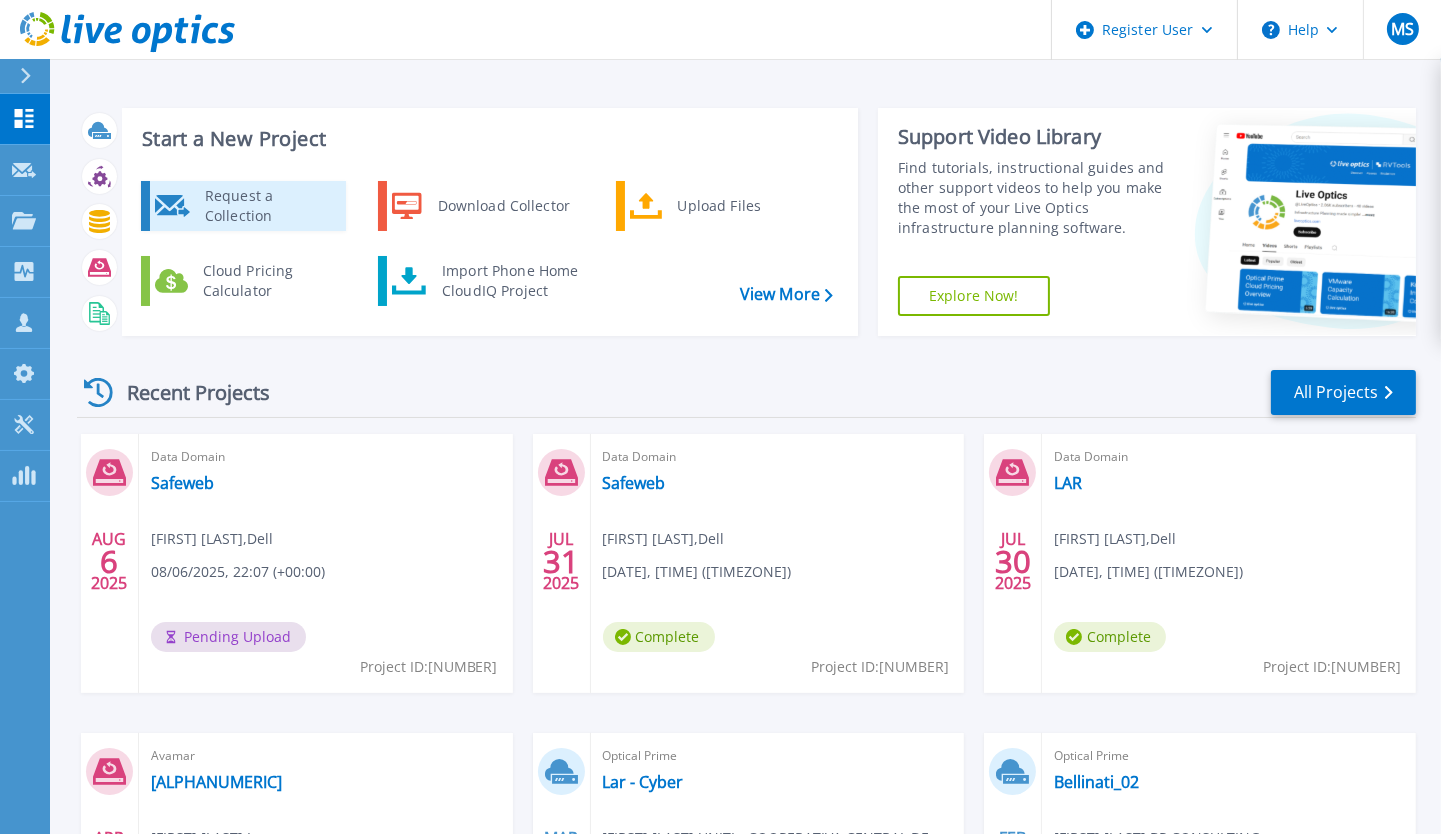 click on "Request a Collection" at bounding box center [268, 206] 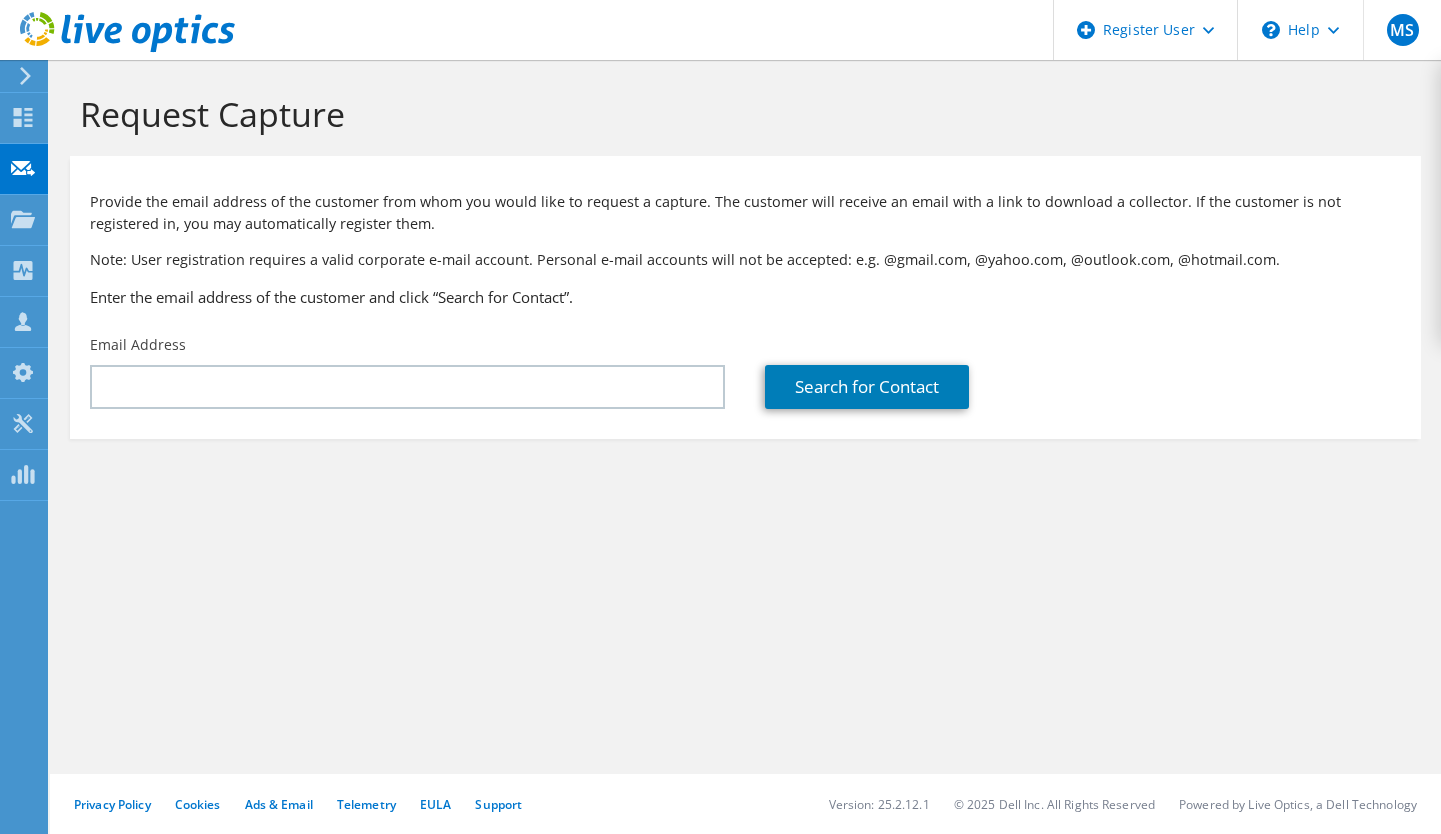 scroll, scrollTop: 0, scrollLeft: 0, axis: both 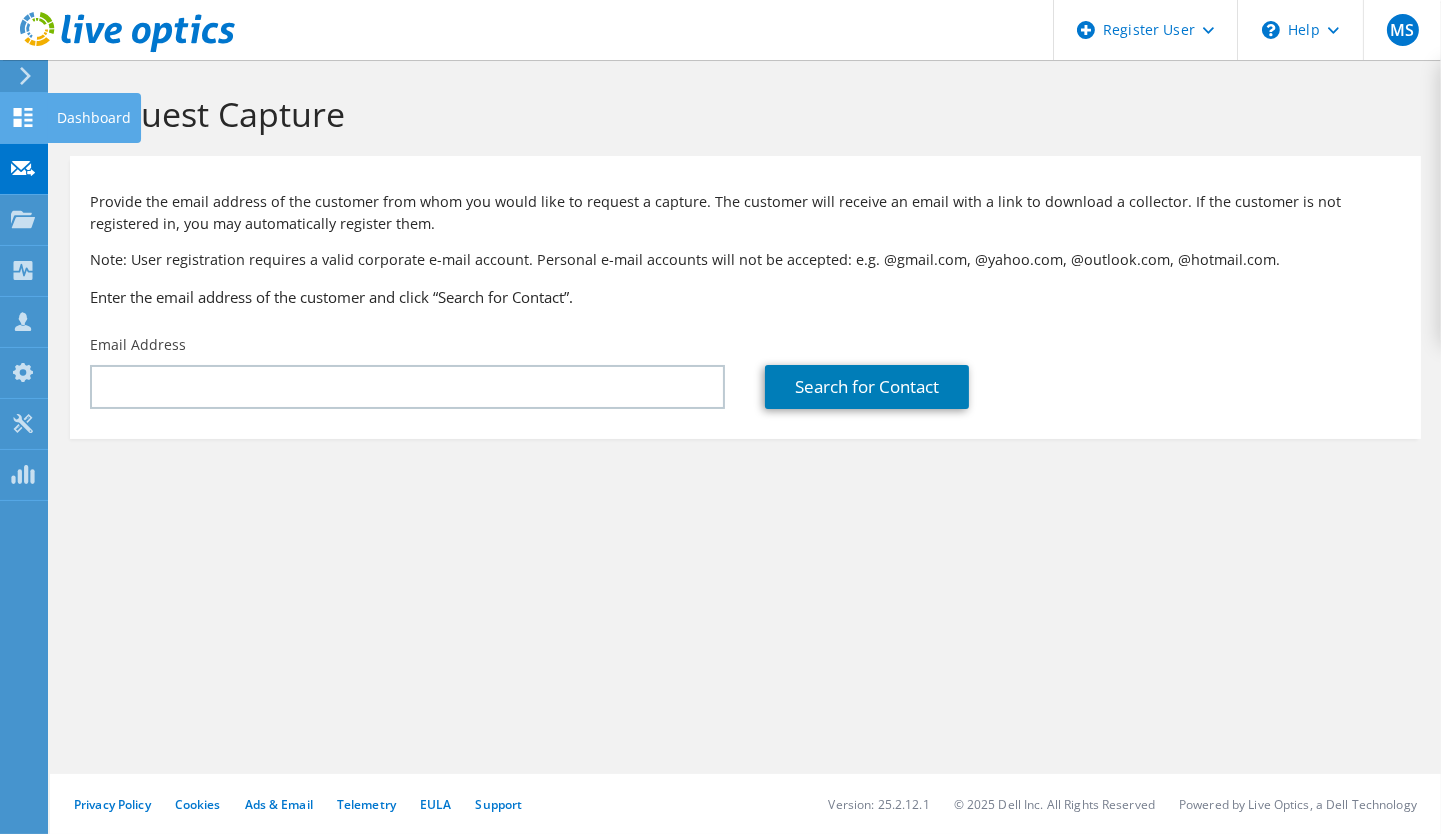 click 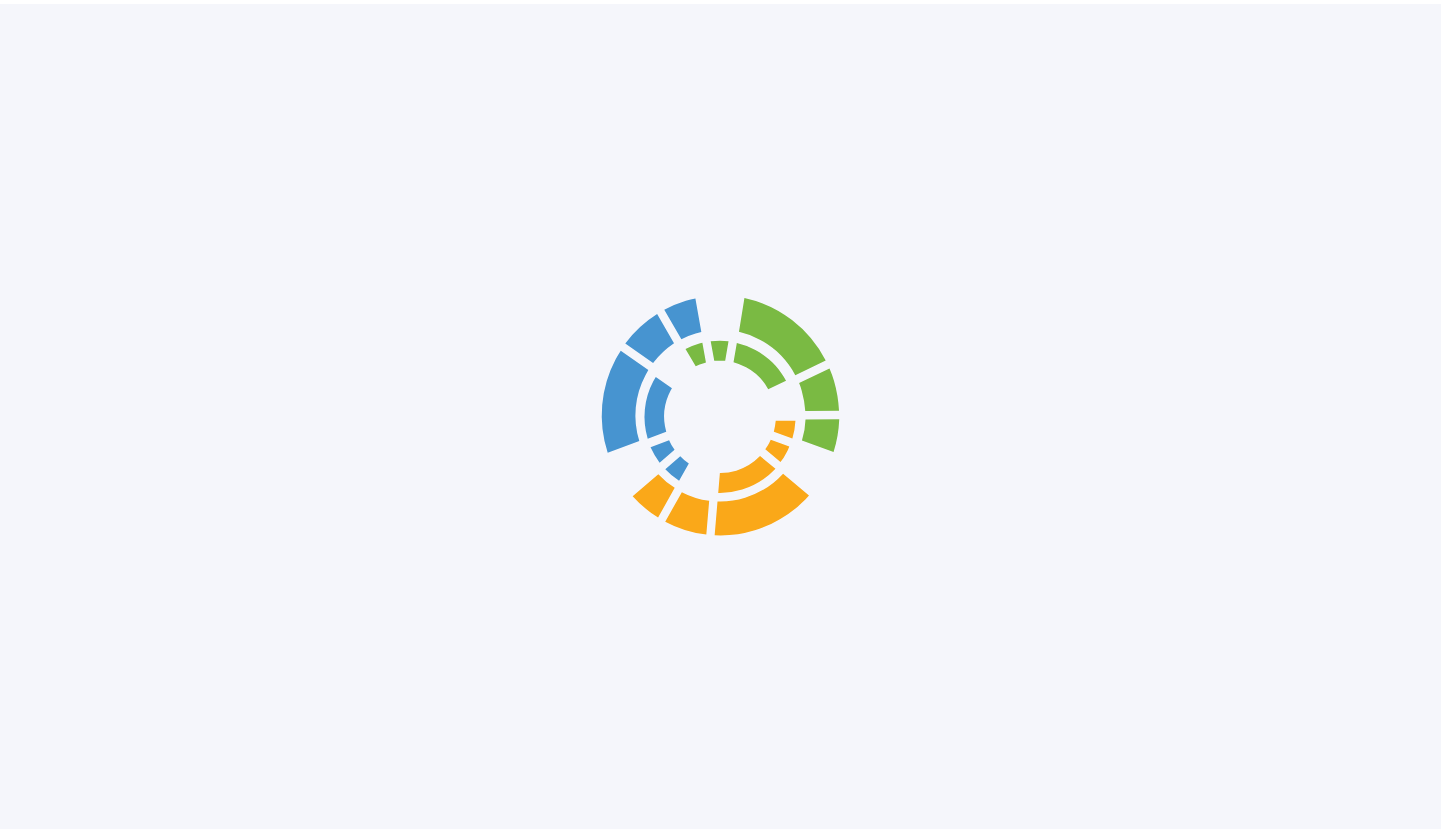 scroll, scrollTop: 0, scrollLeft: 0, axis: both 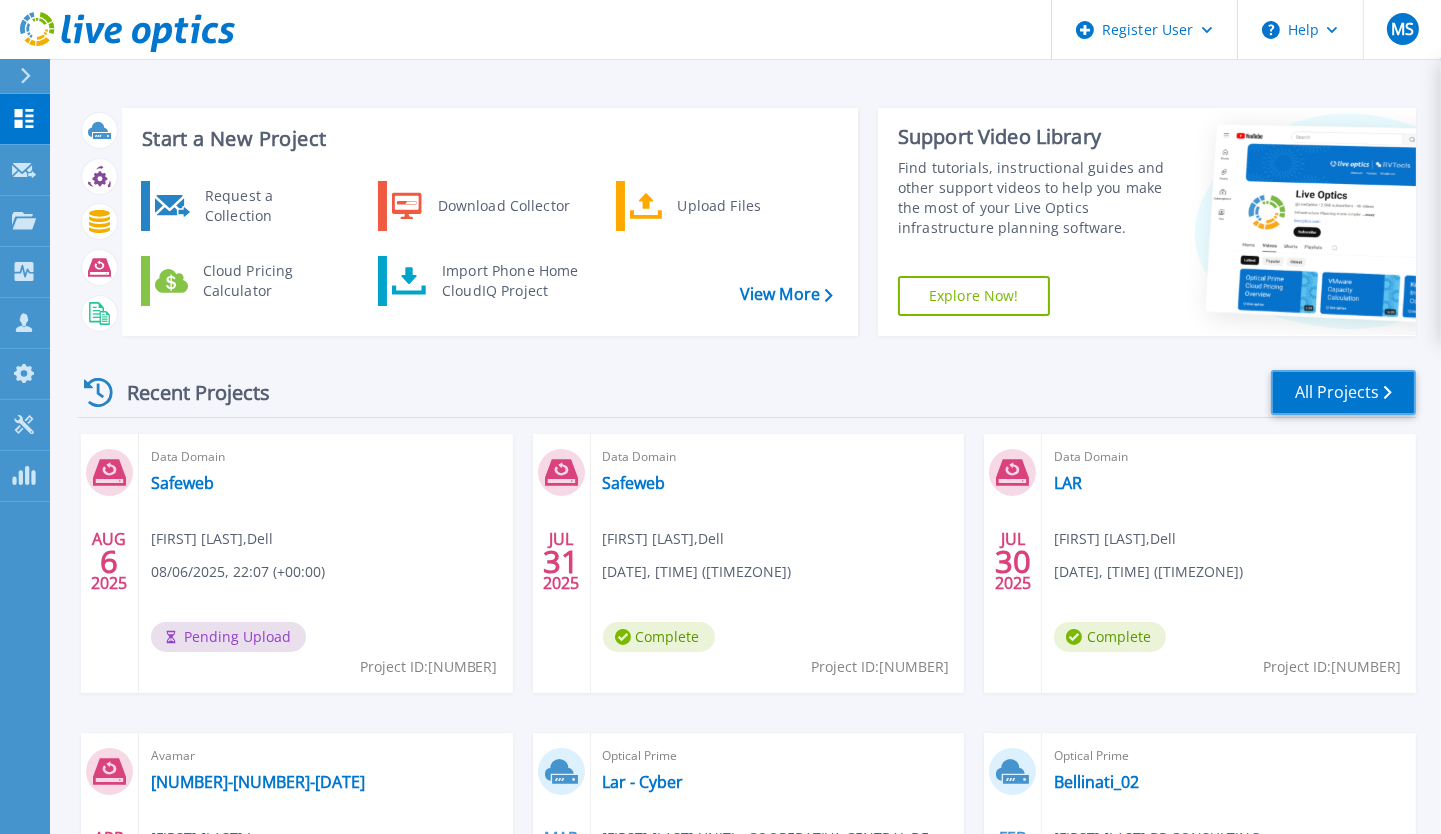 click on "All Projects" at bounding box center [1343, 392] 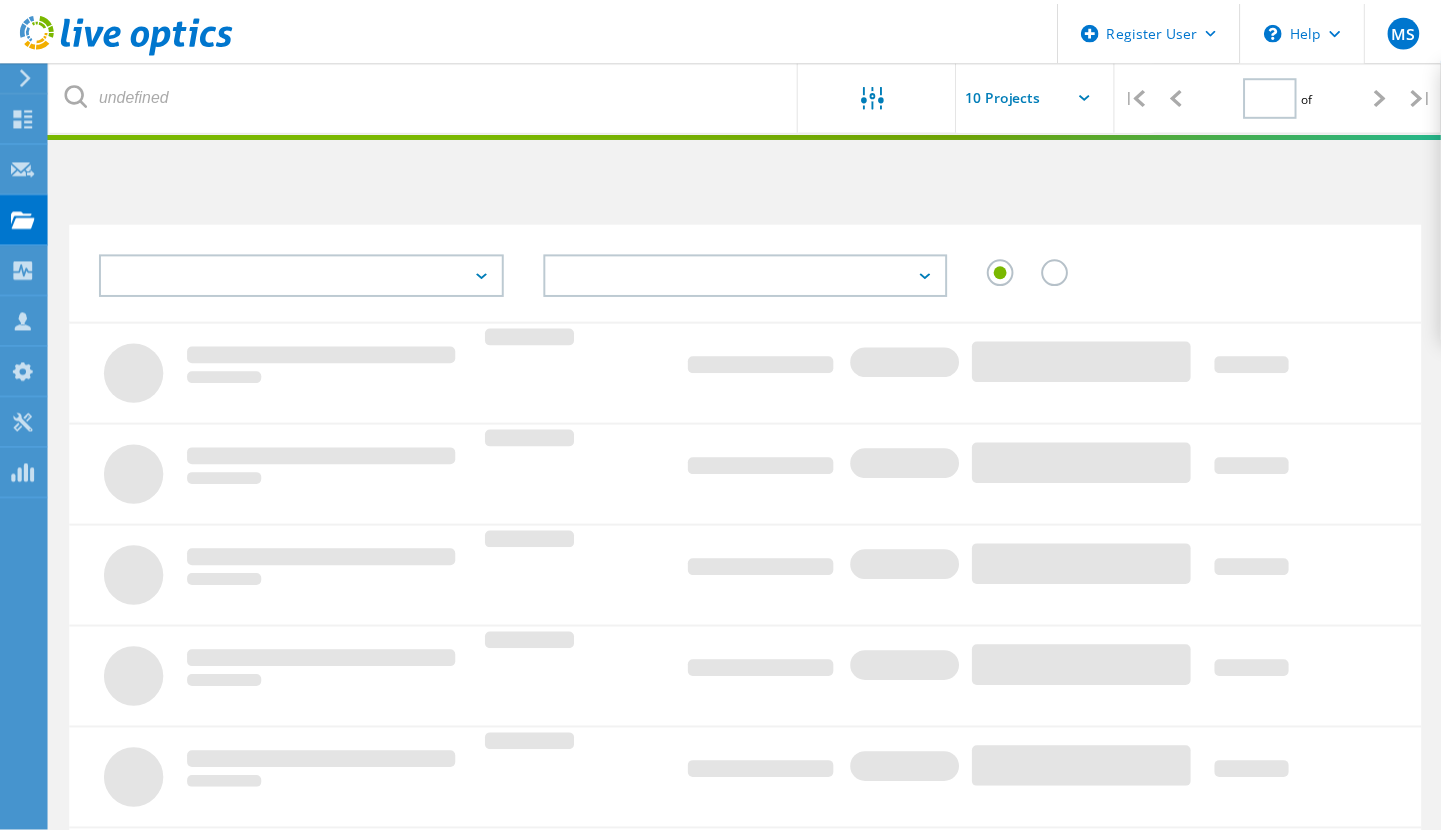 scroll, scrollTop: 0, scrollLeft: 0, axis: both 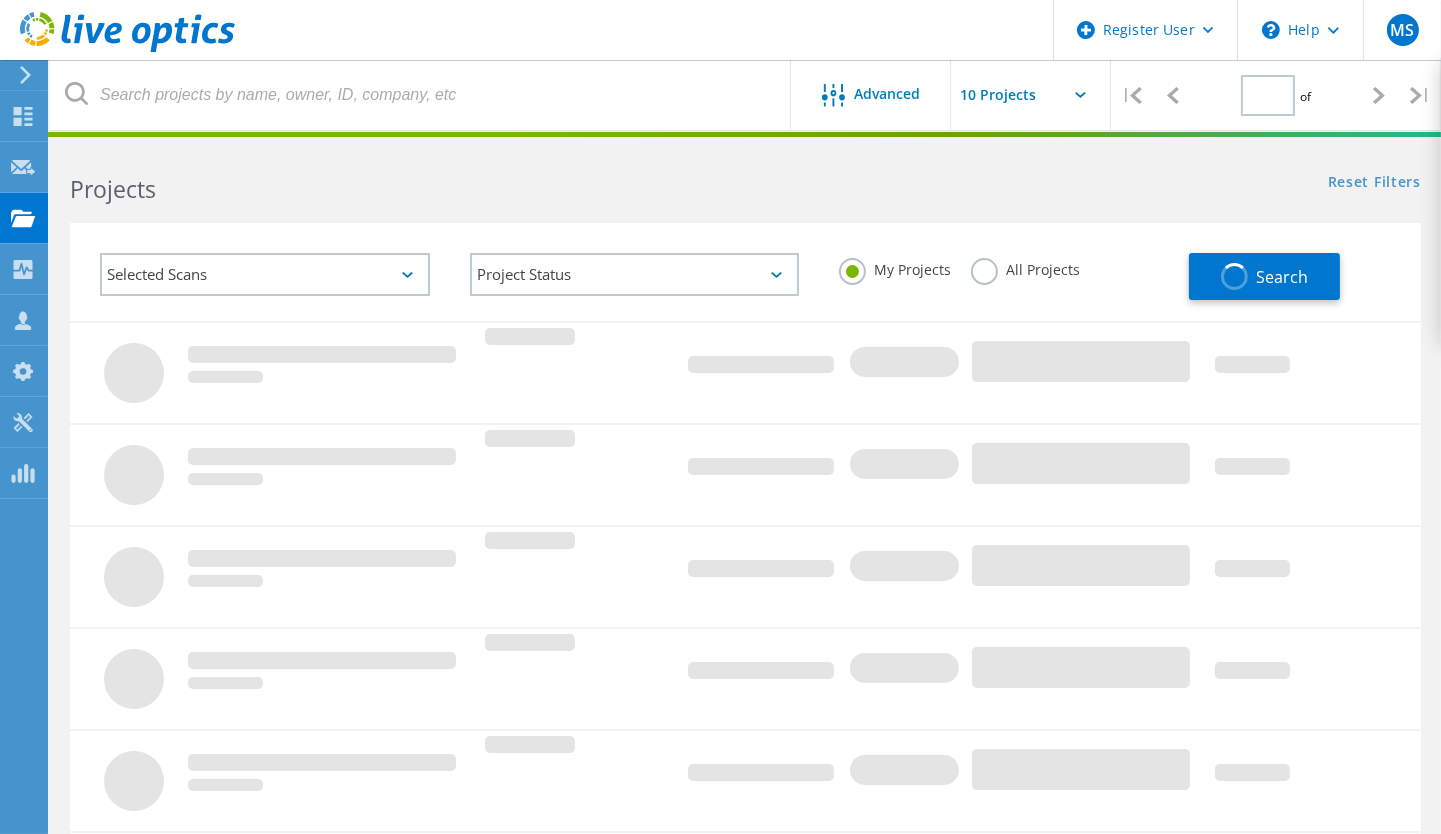 type on "1" 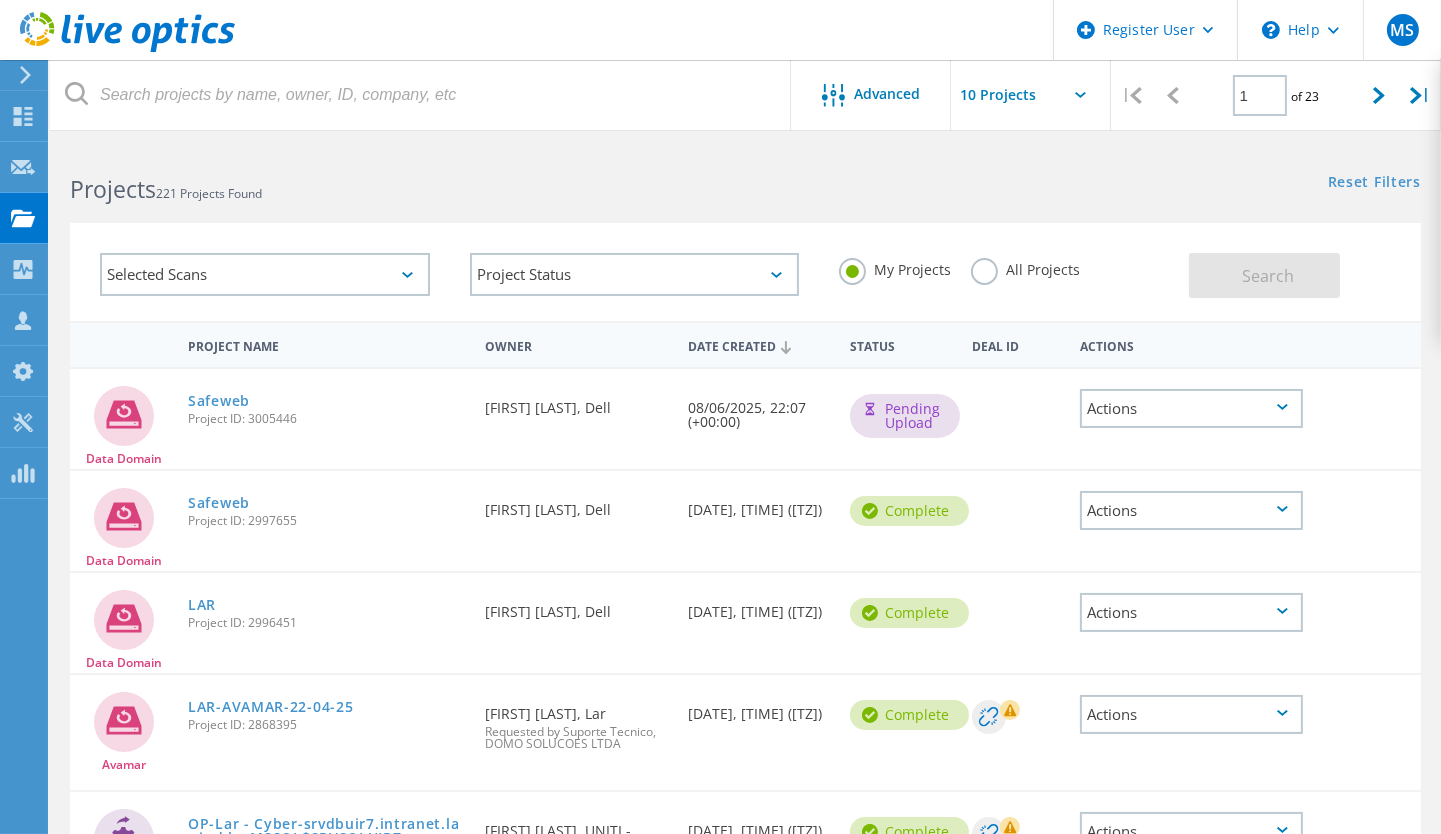 click on "All Projects" 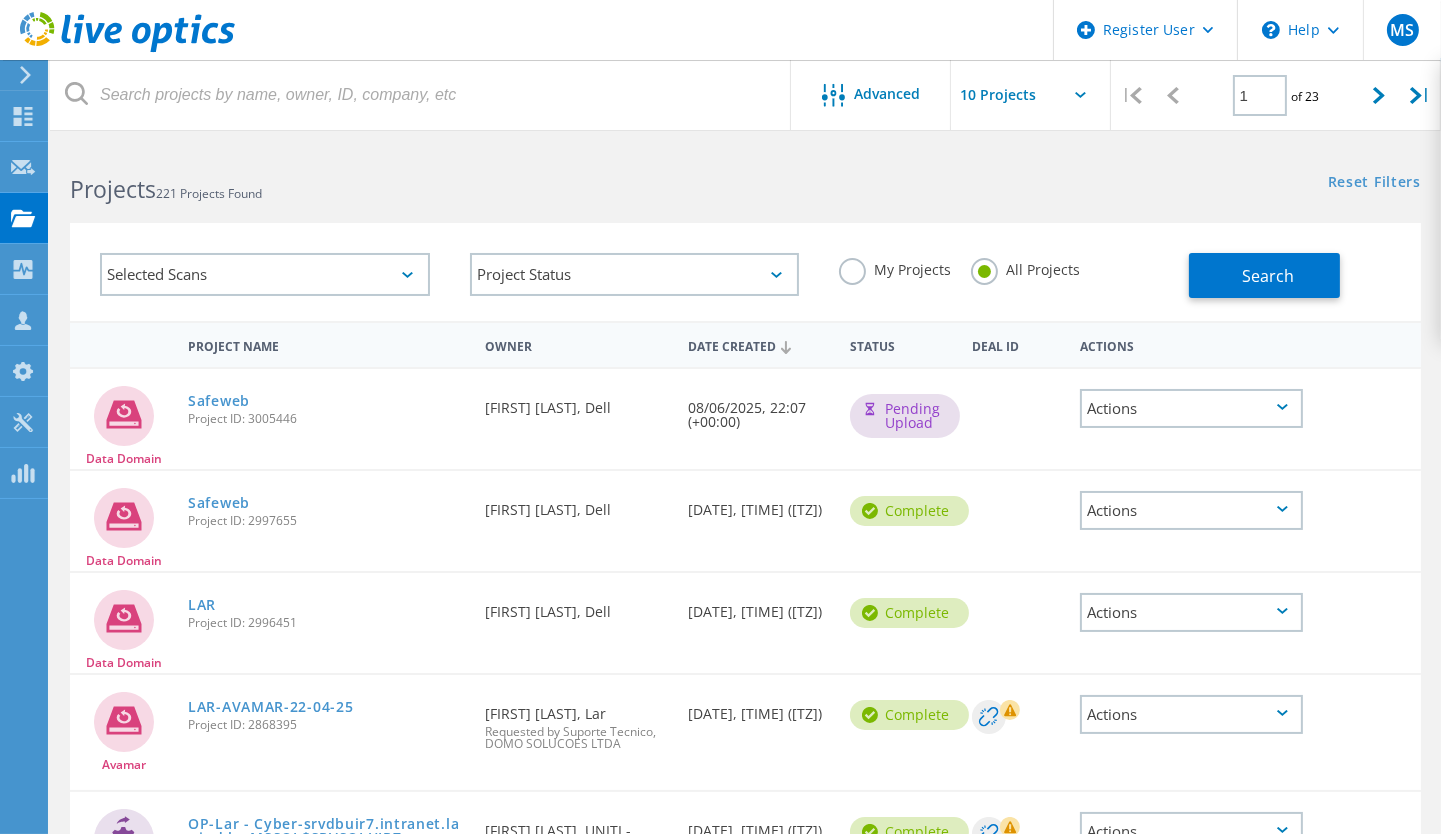 click on "My Projects" 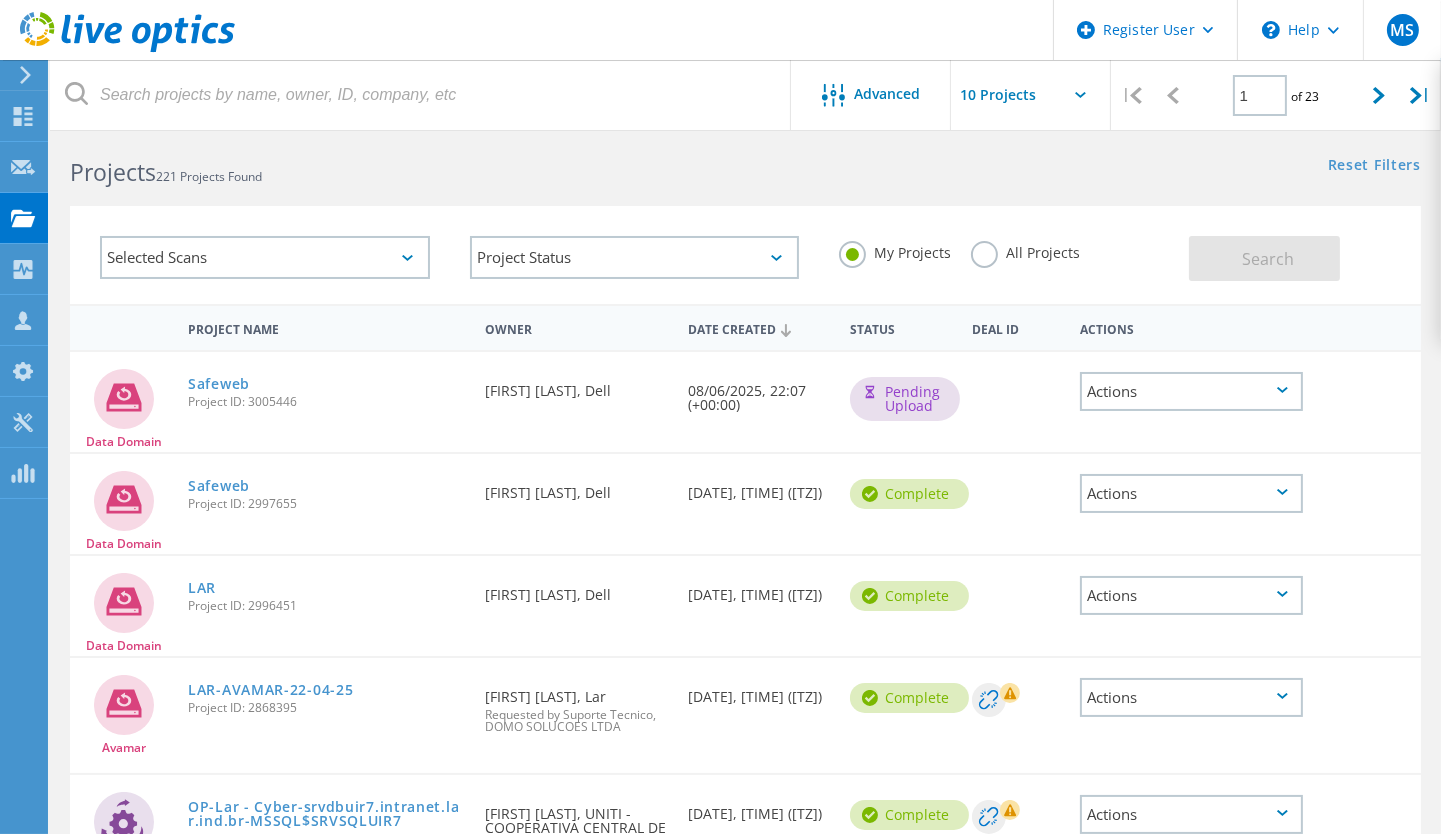 scroll, scrollTop: 0, scrollLeft: 0, axis: both 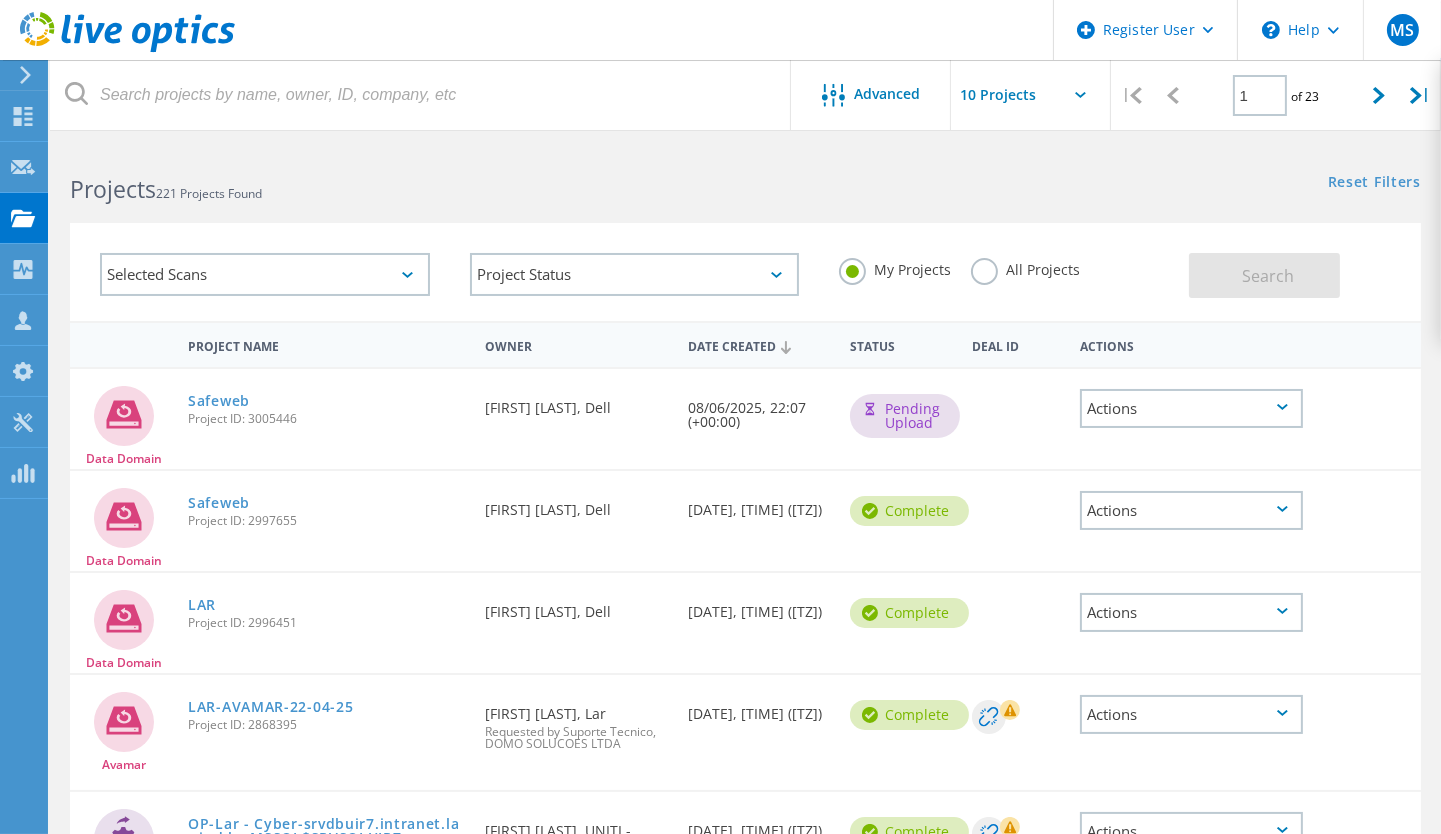 click 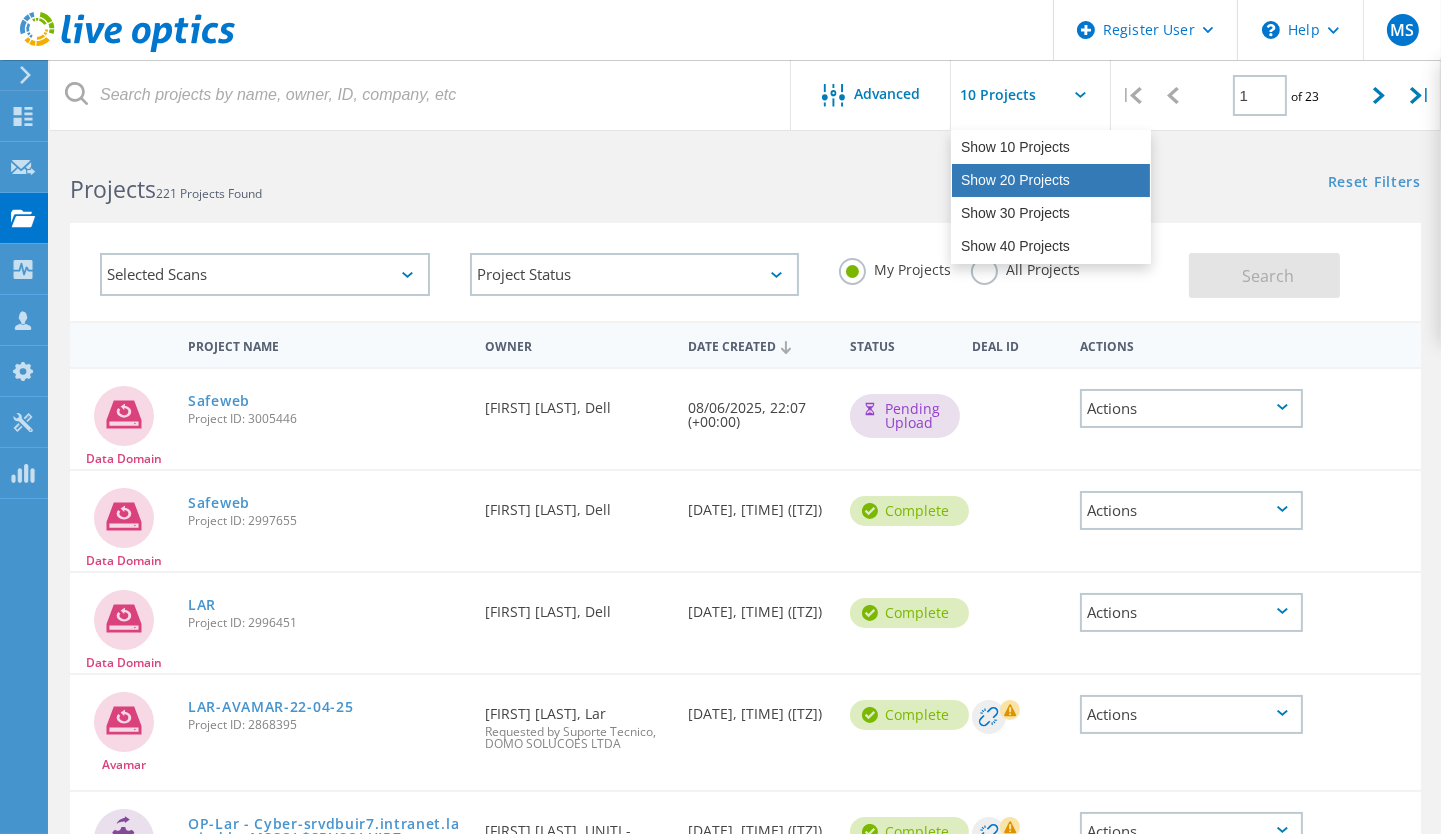 click on "Show 20 Projects" at bounding box center [1051, 180] 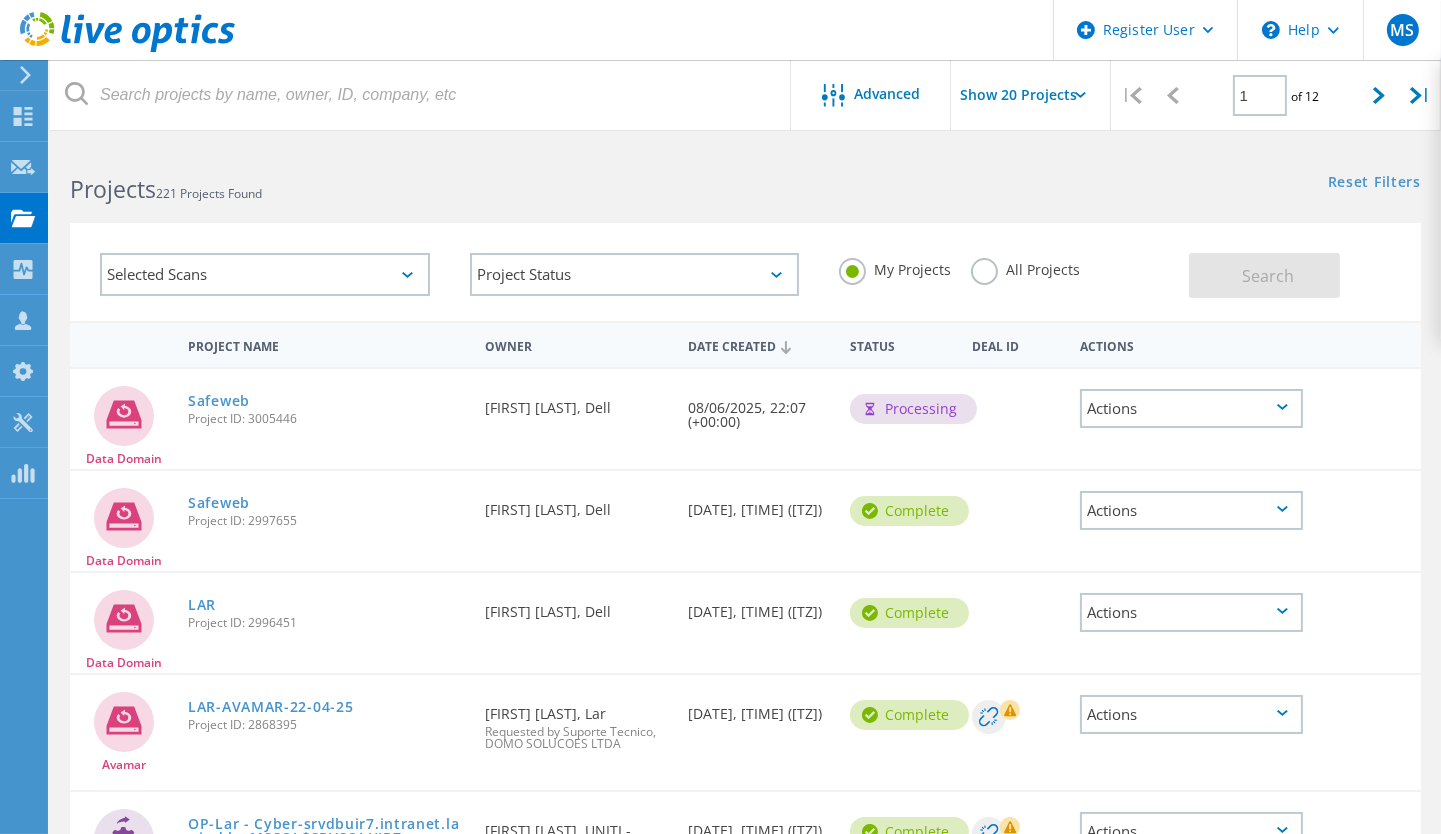 click on "Show 20 Projects" 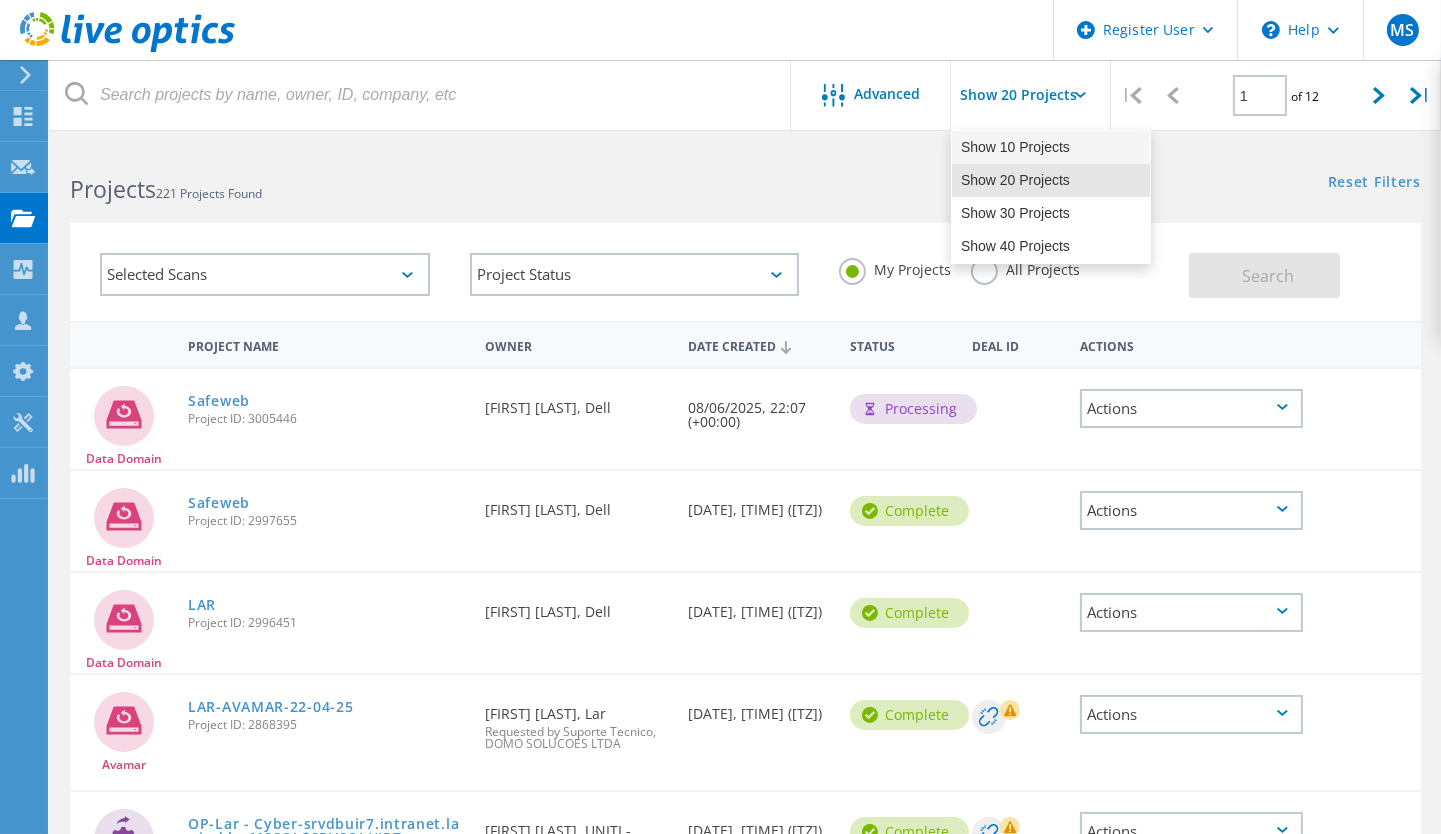 click on "Show 10 Projects" at bounding box center [1051, 147] 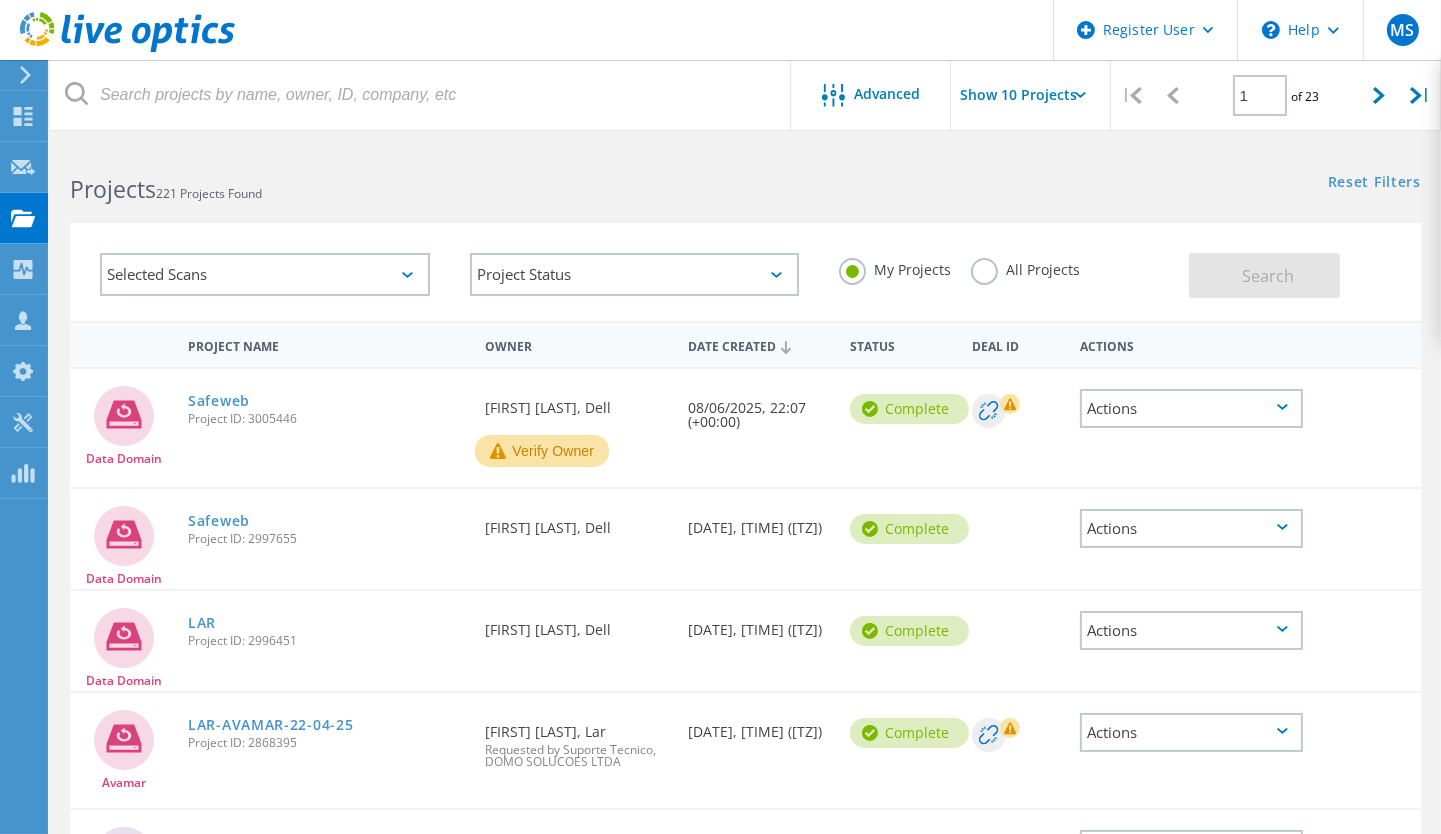 click on "Verify Owner" 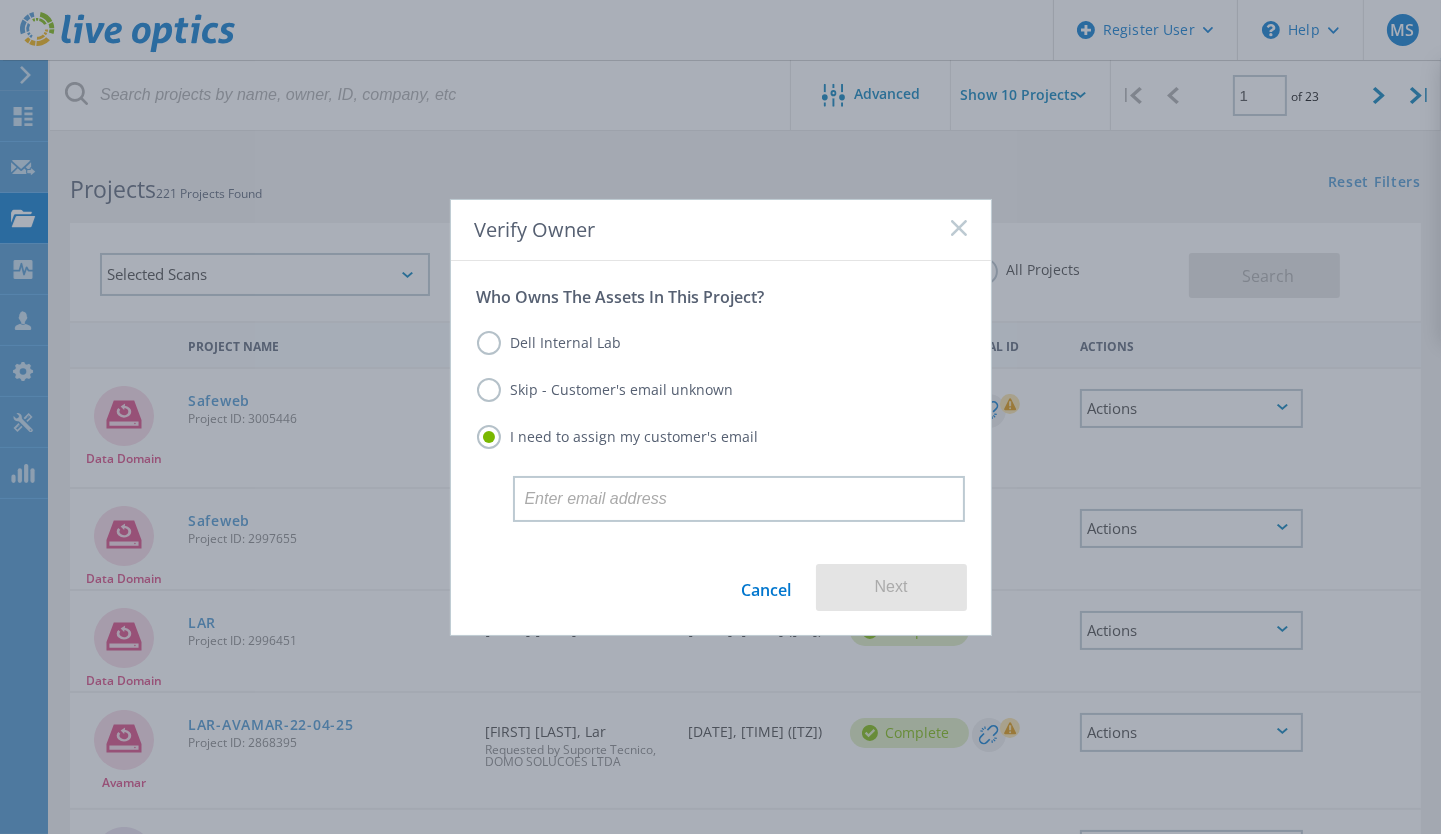 click on "Dell Internal Lab" at bounding box center [549, 343] 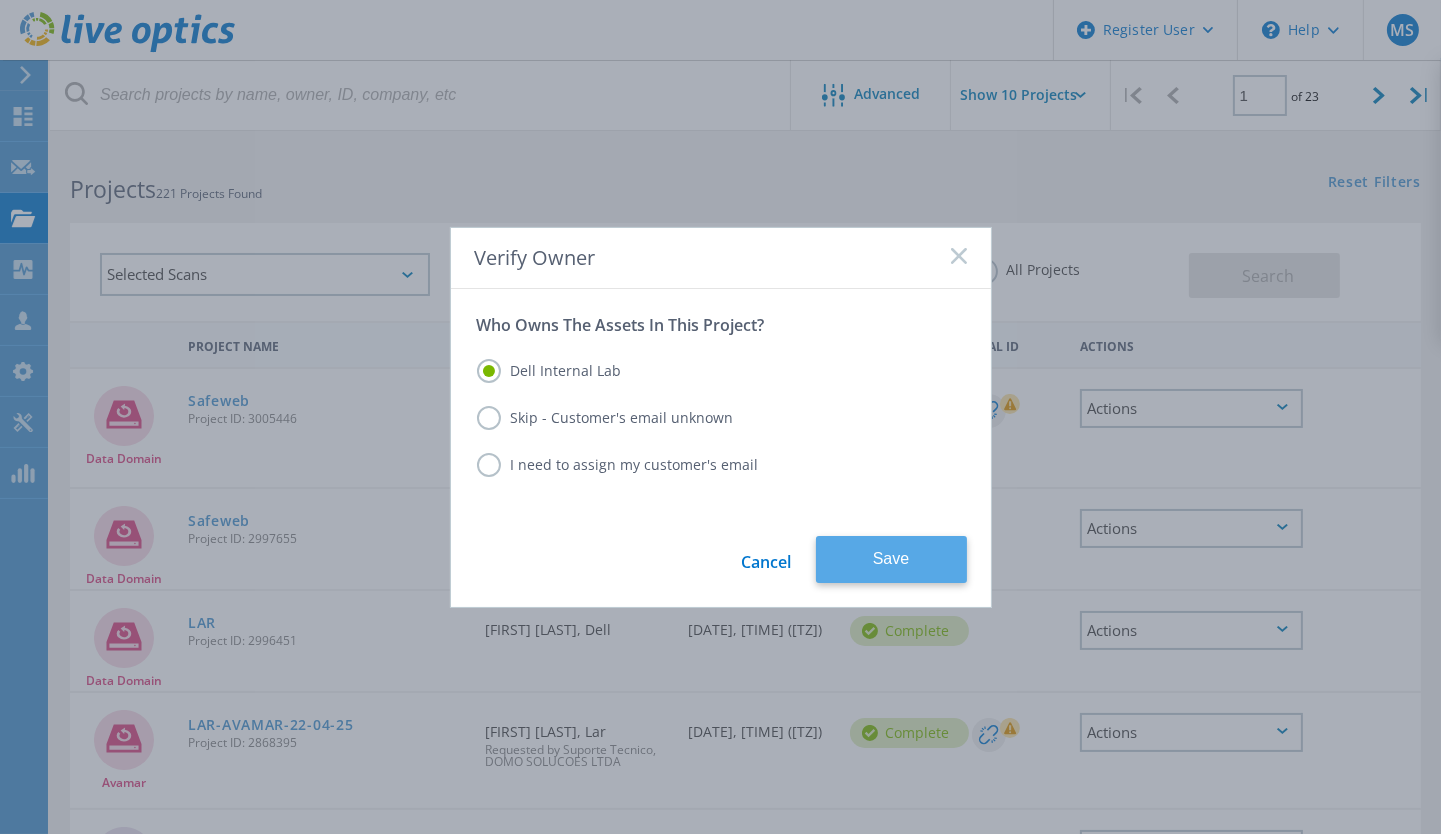 click on "Save" at bounding box center [891, 559] 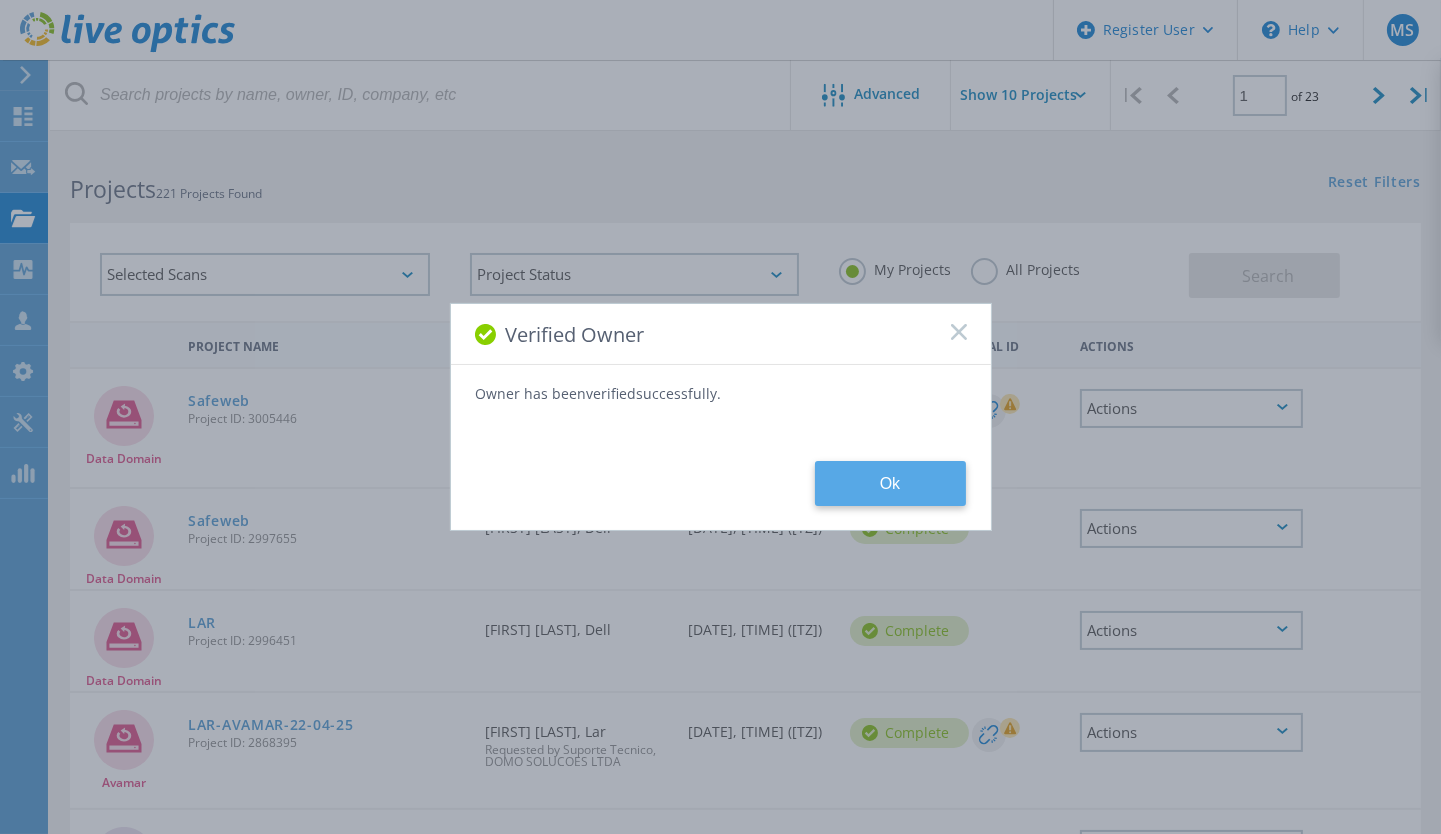 click on "Ok" at bounding box center [890, 483] 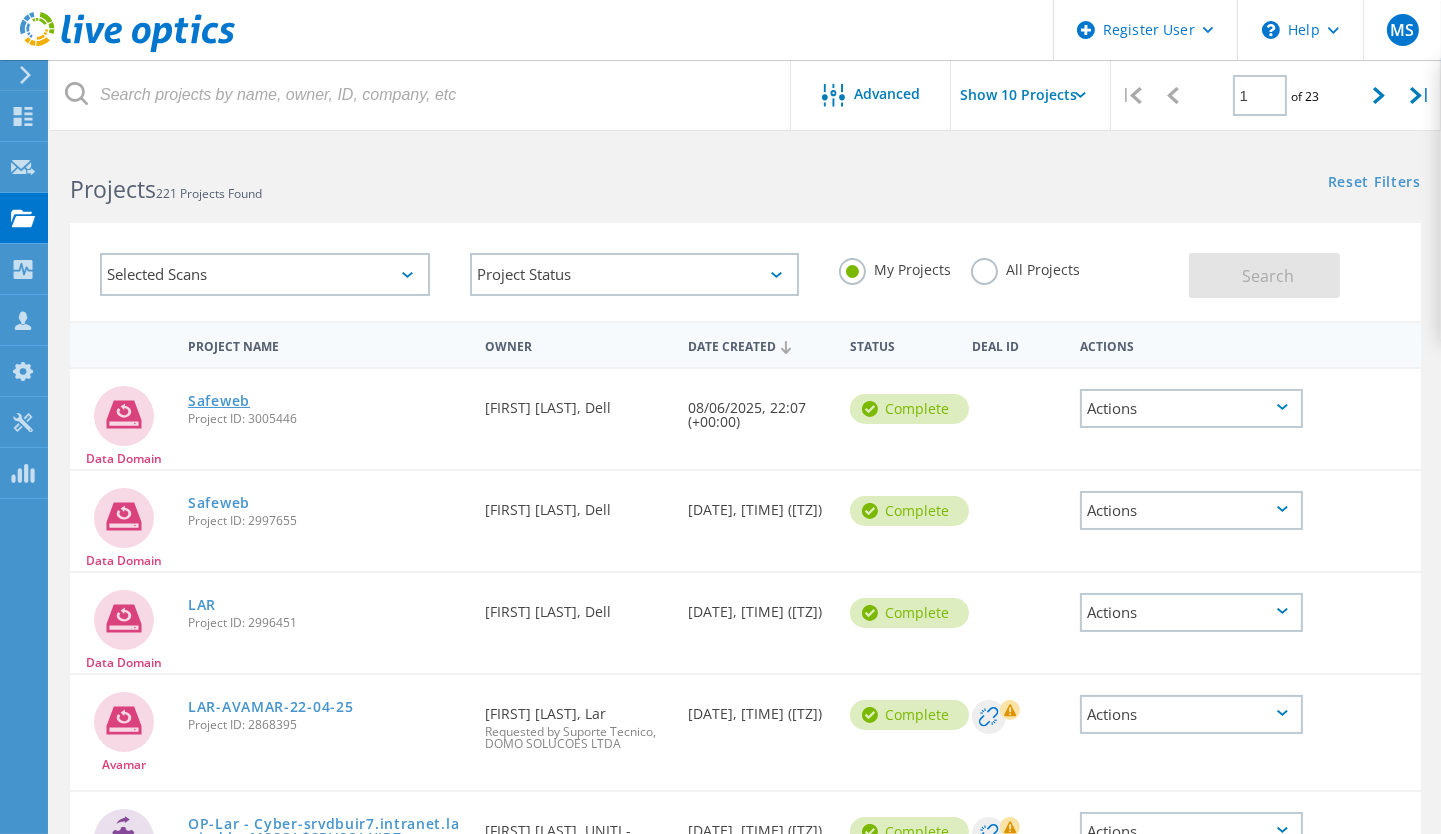 click on "Safeweb" 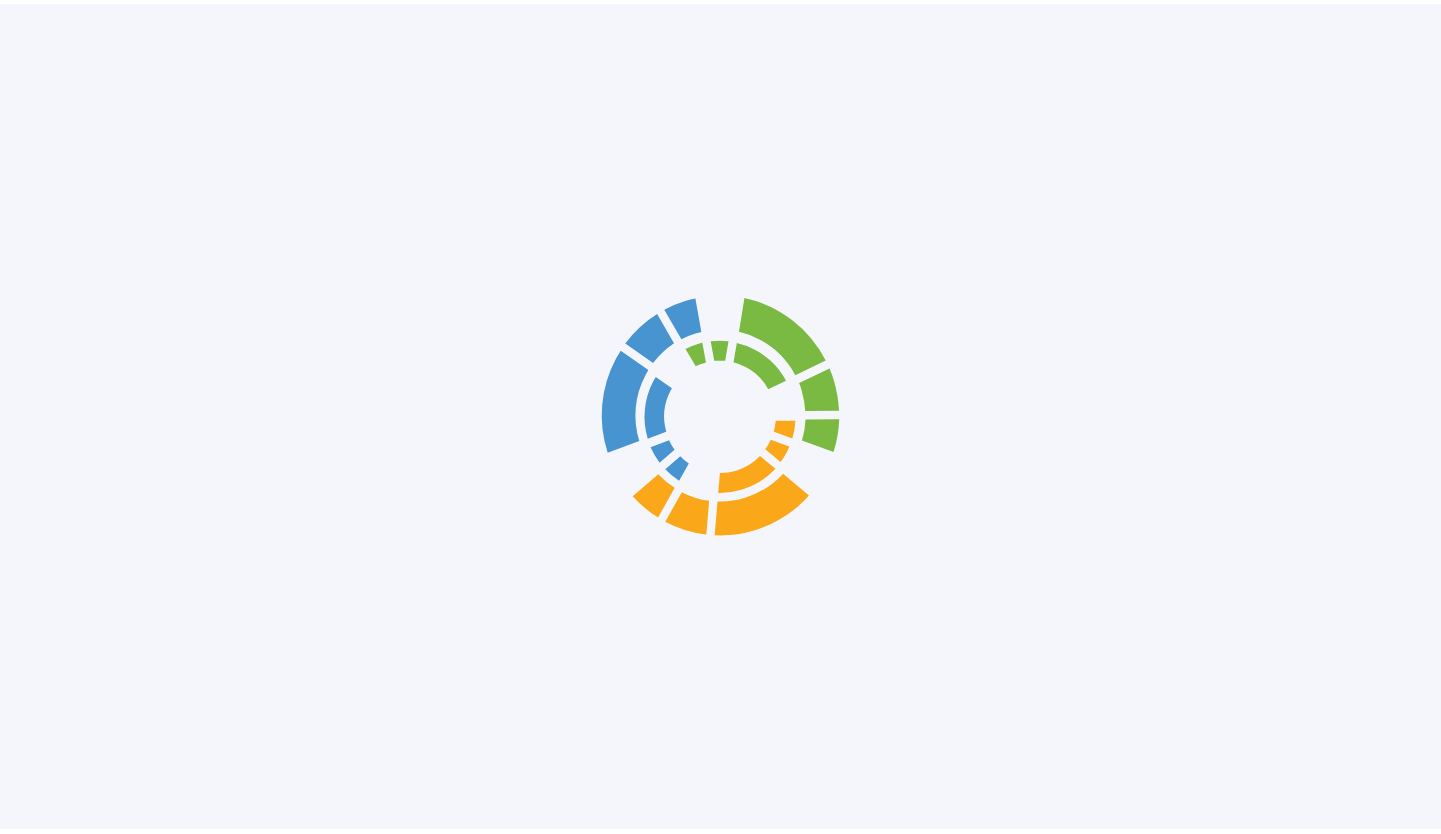 scroll, scrollTop: 0, scrollLeft: 0, axis: both 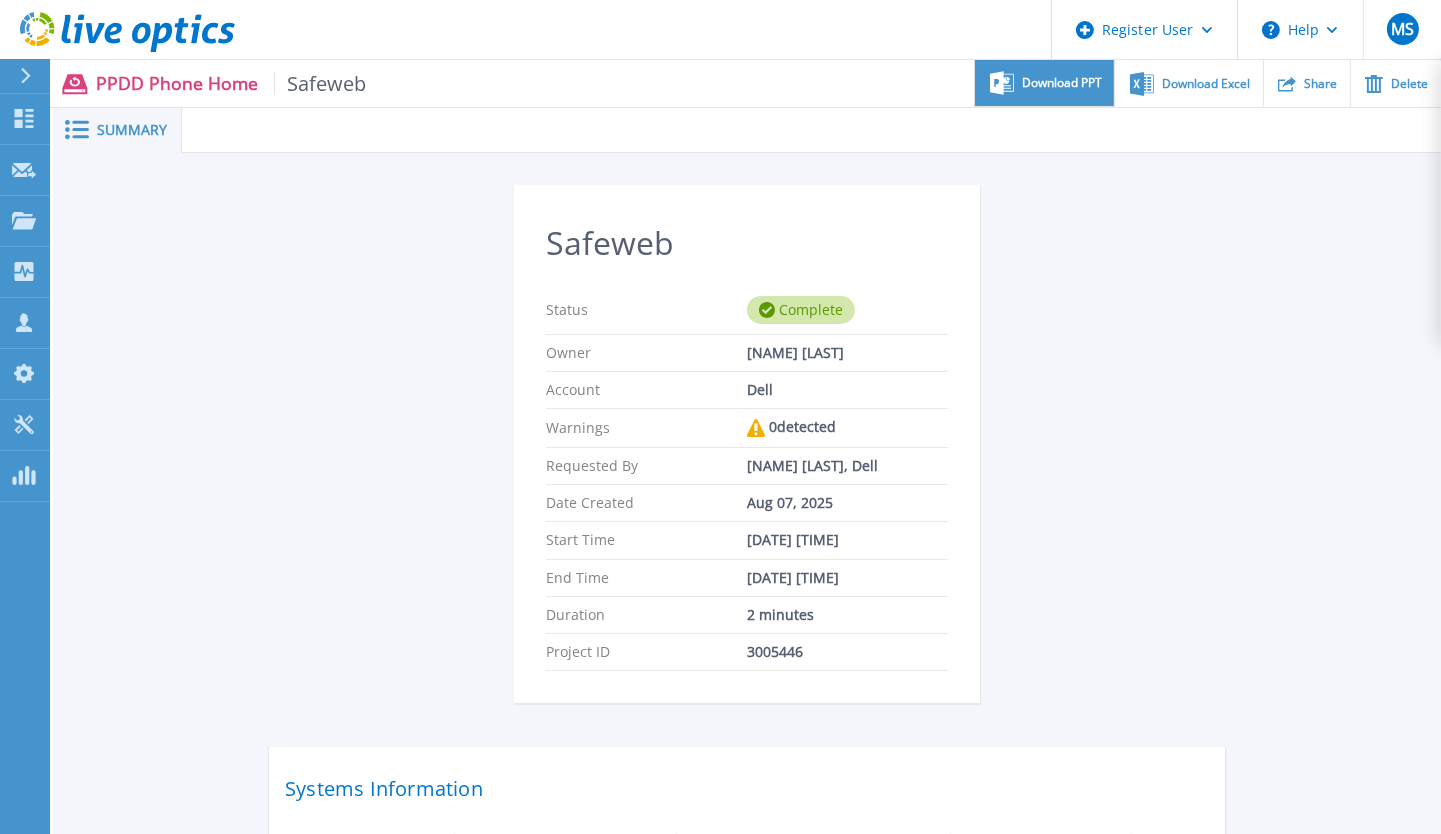 click on "Download PPT" at bounding box center (1062, 83) 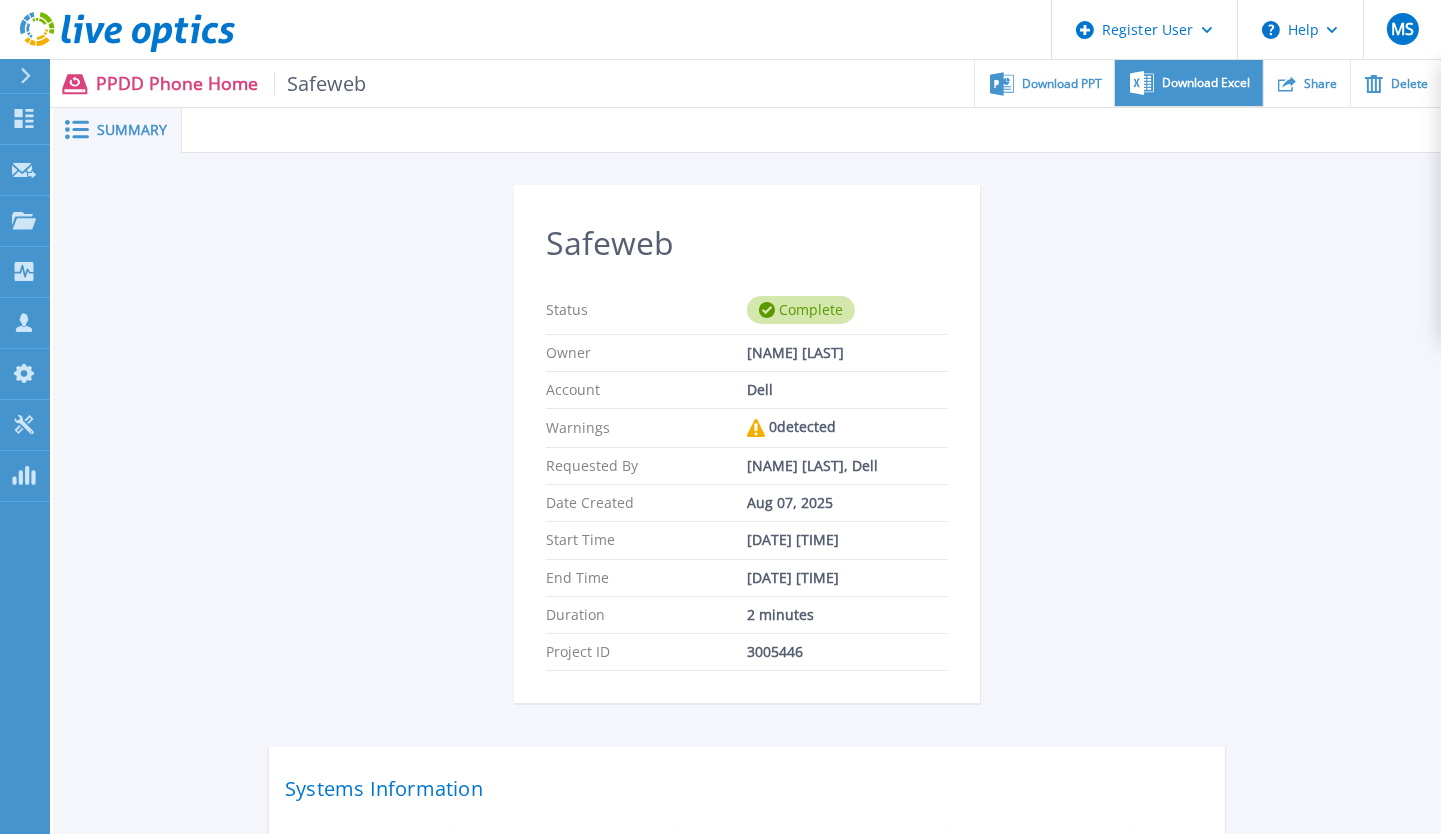 click on "Download Excel" at bounding box center (1206, 83) 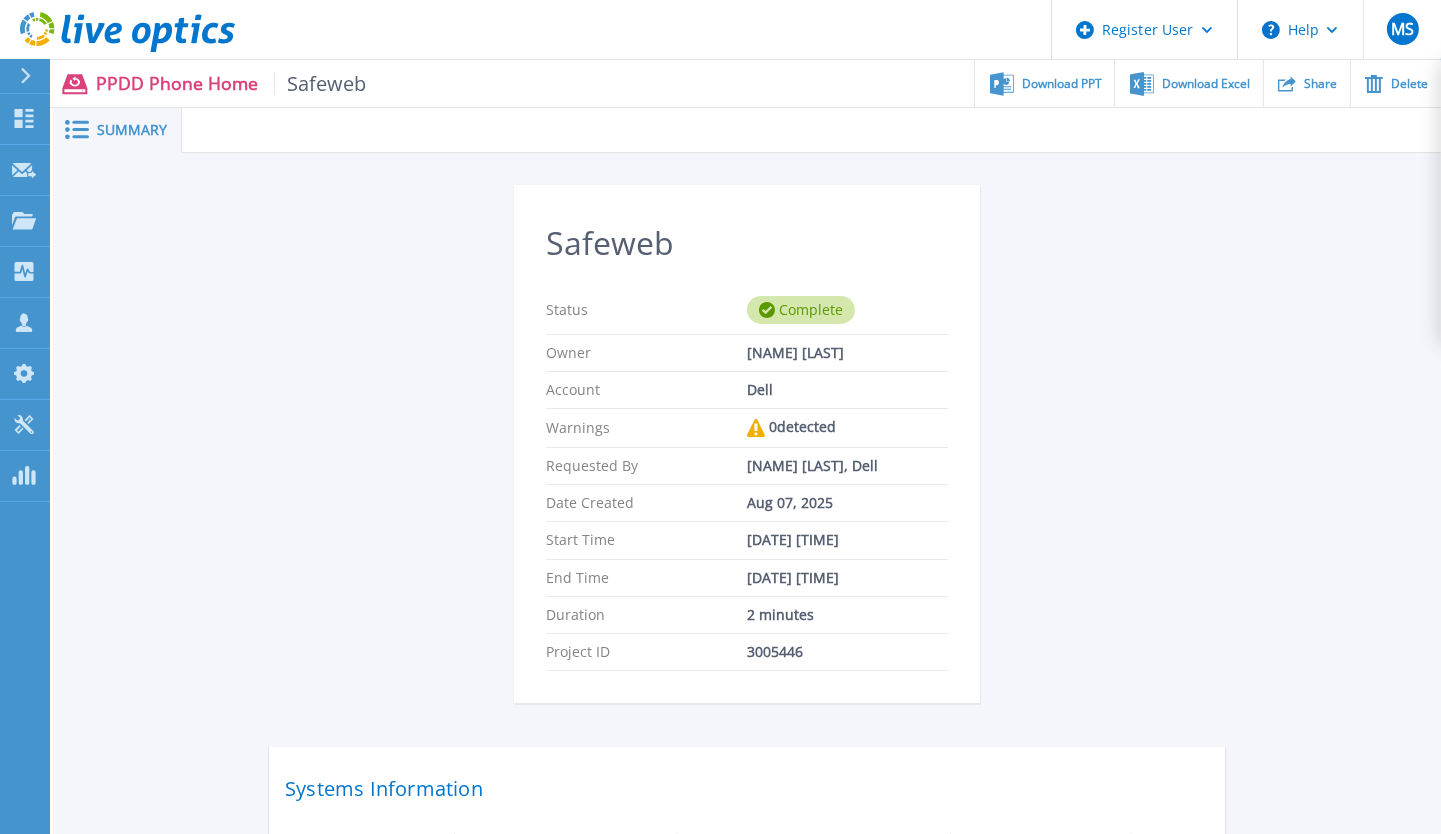 click on "Safeweb Status Complete Owner [NAME] [LAST] Account Dell Warnings 0 detected Requested By [NAME] [LAST], Dell Date Created [DATE] Start Time [DATE] [TIME] End Time [DATE] [TIME] Duration 2 minutes Project ID 3005446 Systems Information Serial Number Hostname Last ASUP DDOS Version Status [SERIAL] [HOSTNAME] Wed [DATE] [TIME] -03 [YEAR] 7.13.0.20-1082704 Completed" at bounding box center (747, 562) 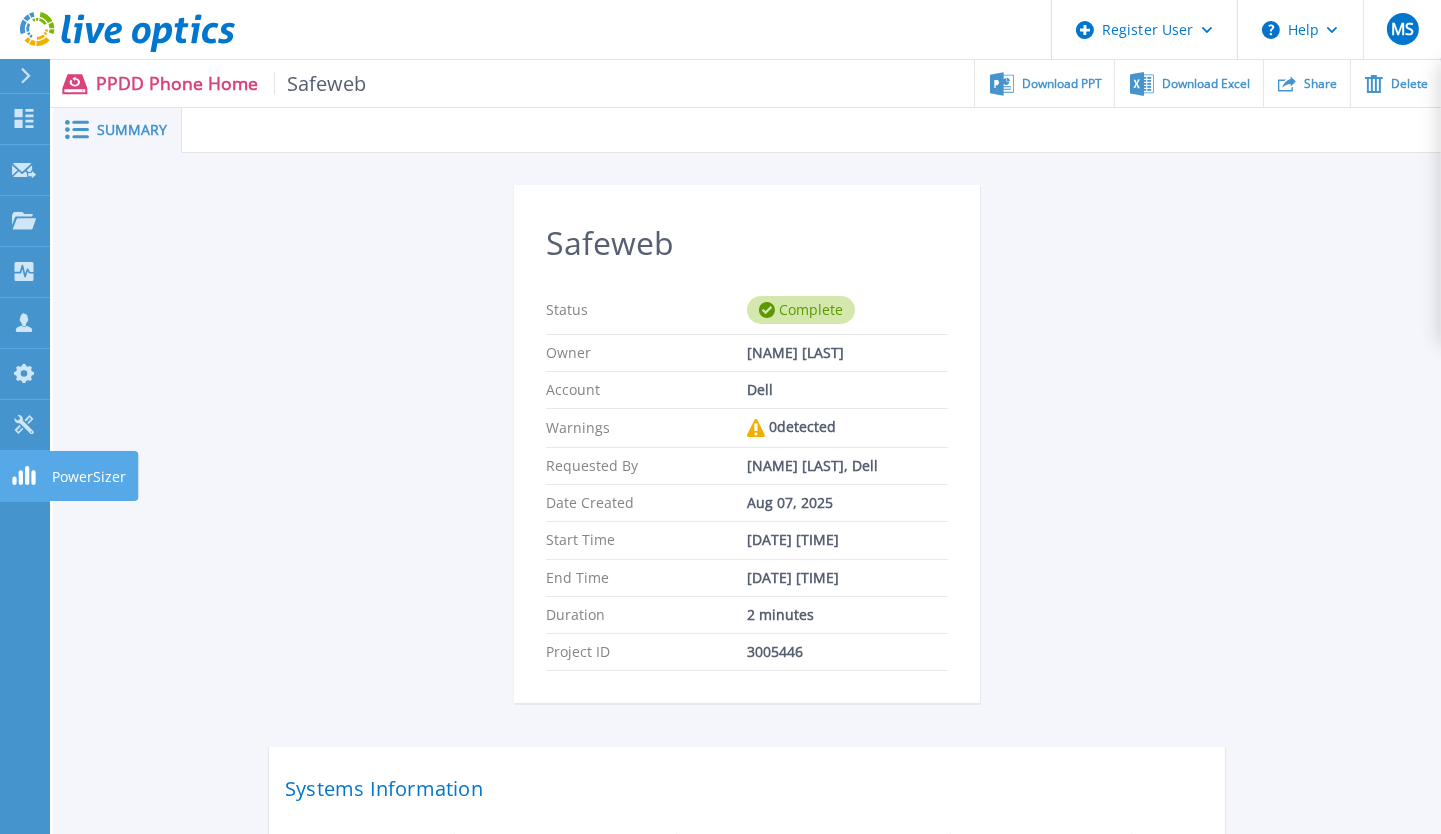 click on "PowerSizer PowerSizer" at bounding box center [25, 476] 